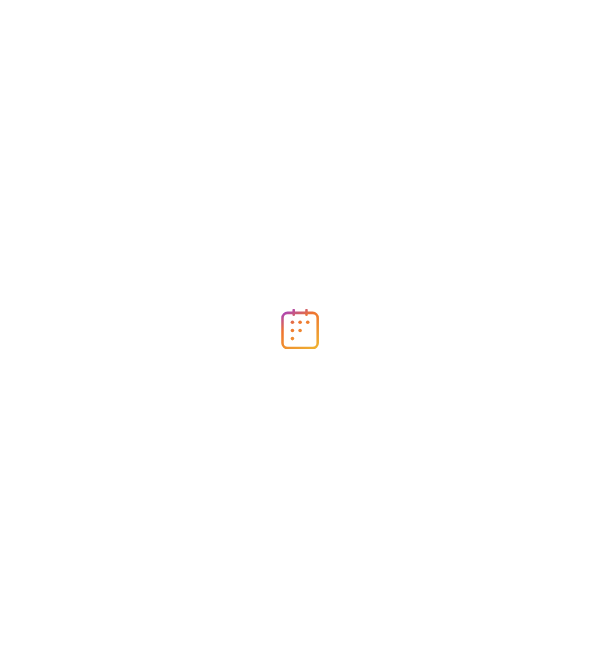 scroll, scrollTop: 0, scrollLeft: 0, axis: both 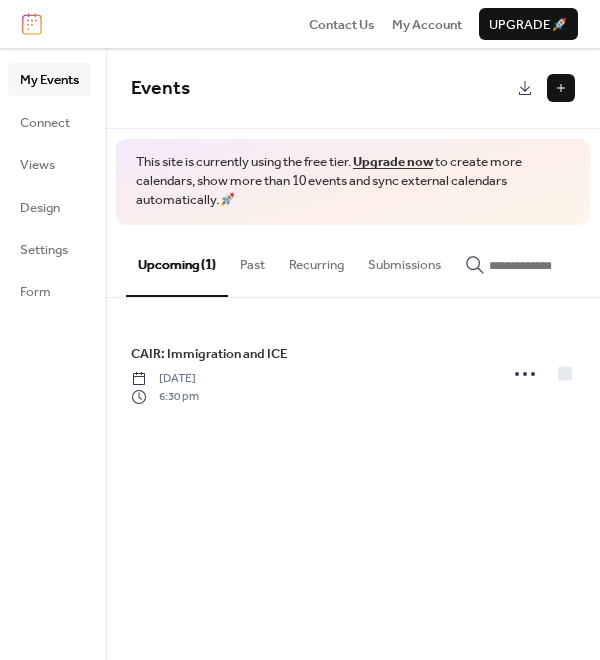 click at bounding box center (561, 88) 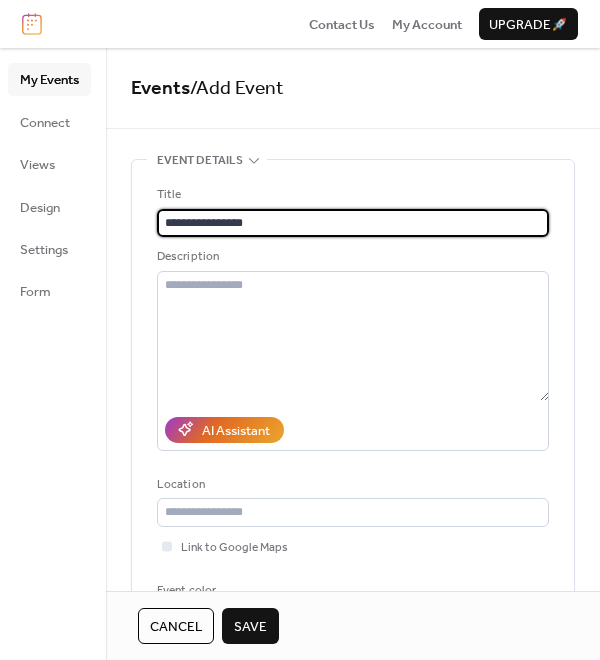 type on "**********" 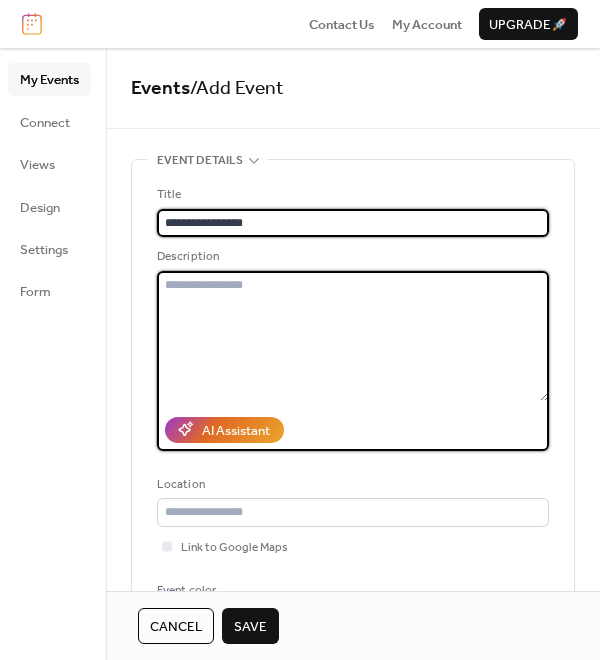 click at bounding box center [353, 336] 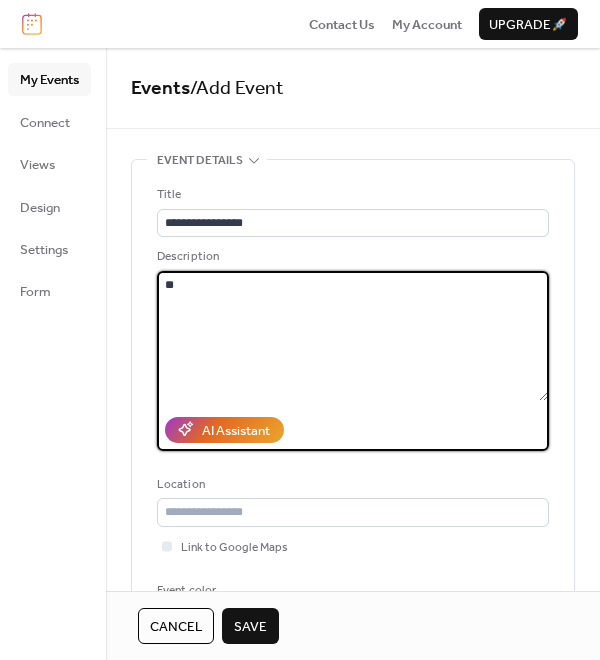 type on "*" 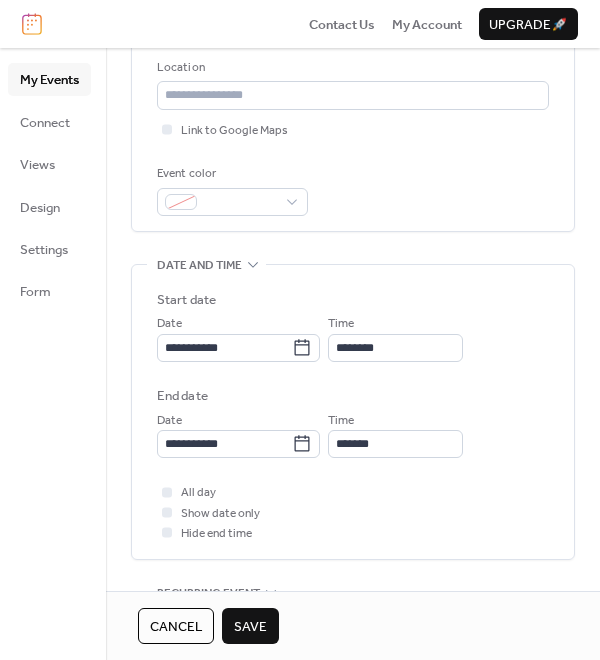 scroll, scrollTop: 420, scrollLeft: 0, axis: vertical 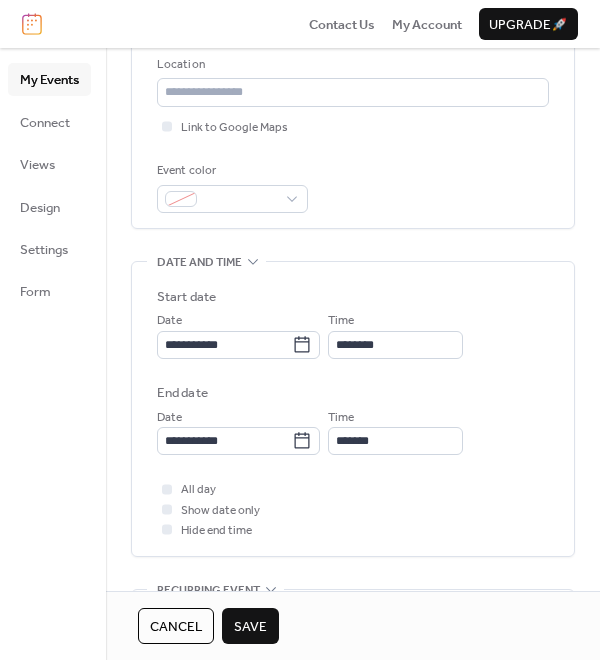 type on "**********" 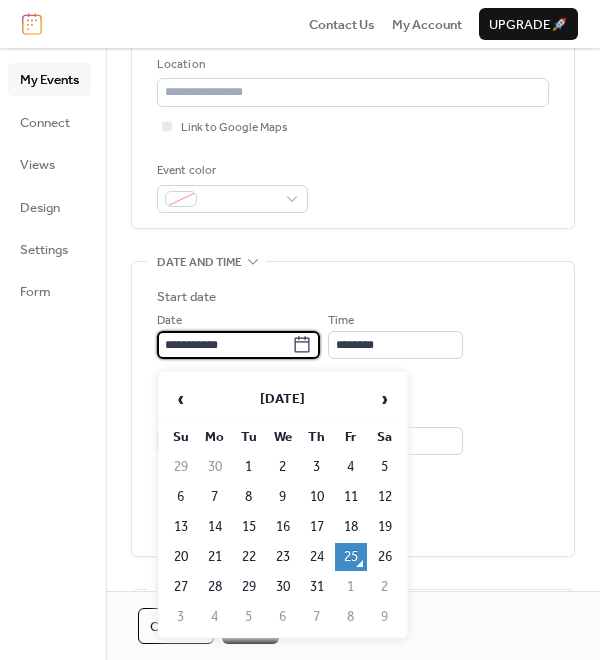 click on "›" at bounding box center [385, 399] 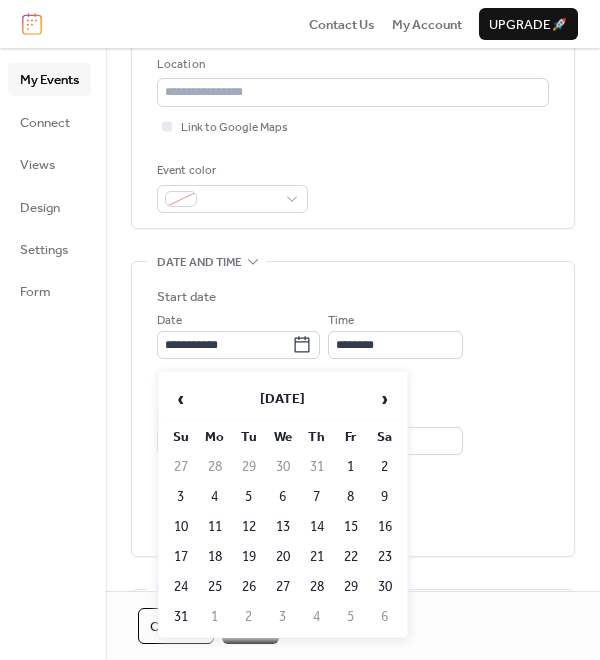 click on "2" at bounding box center (385, 467) 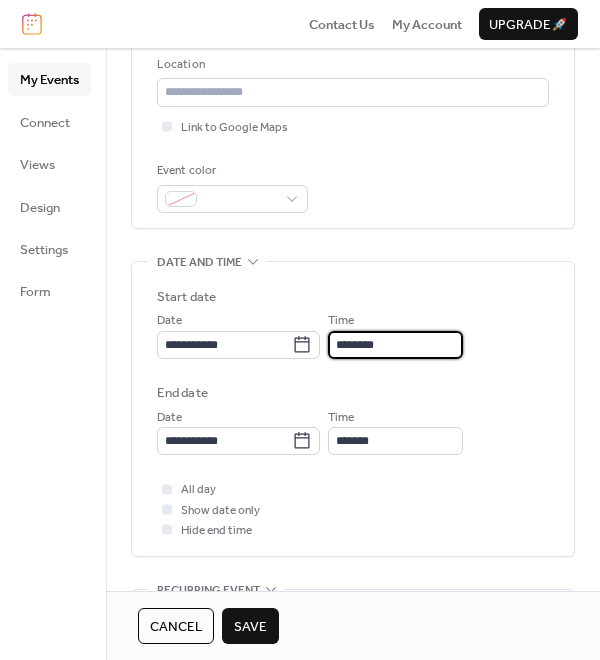 click on "********" at bounding box center (395, 345) 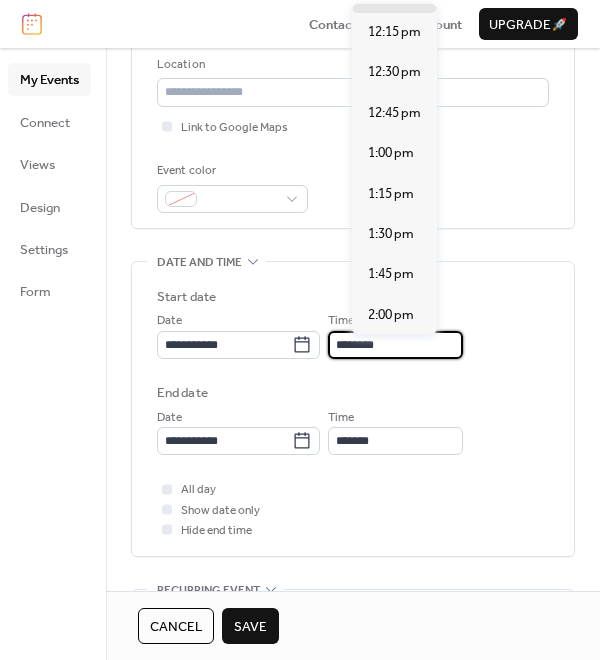 scroll, scrollTop: 1977, scrollLeft: 0, axis: vertical 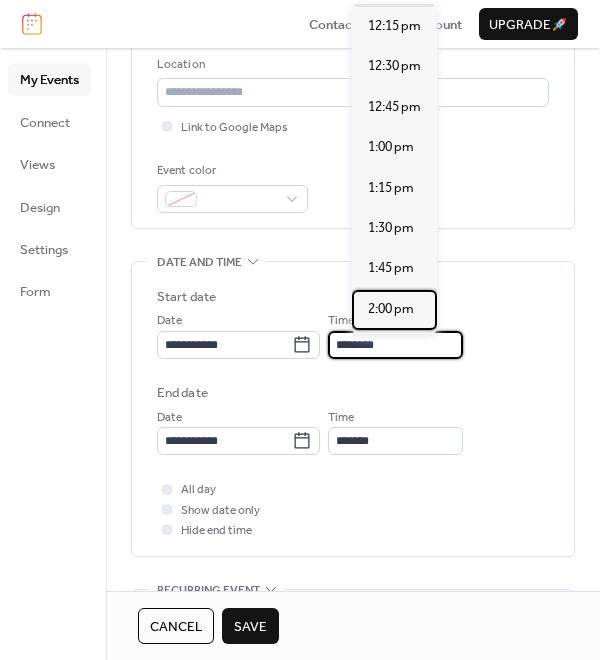 click on "2:00 pm" at bounding box center (391, 309) 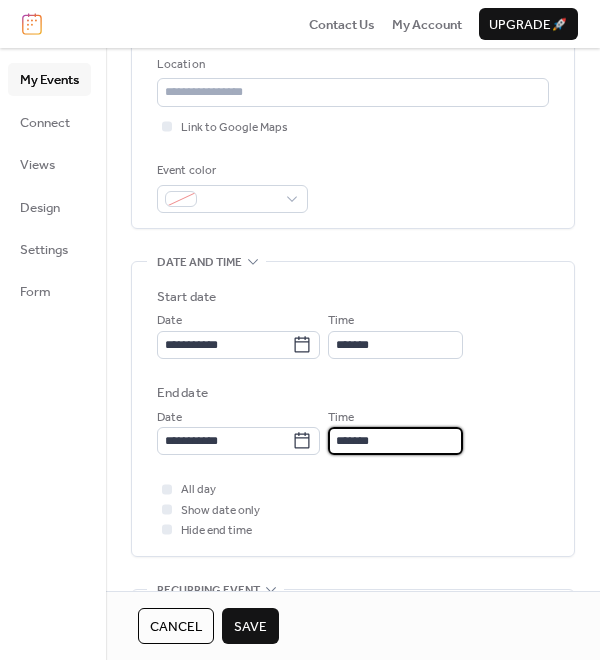 click on "*******" at bounding box center (395, 441) 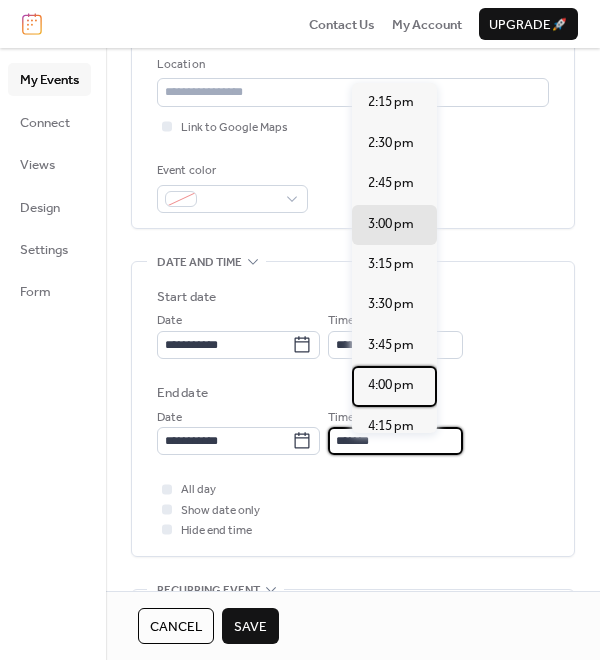 click on "4:00 pm" at bounding box center [391, 385] 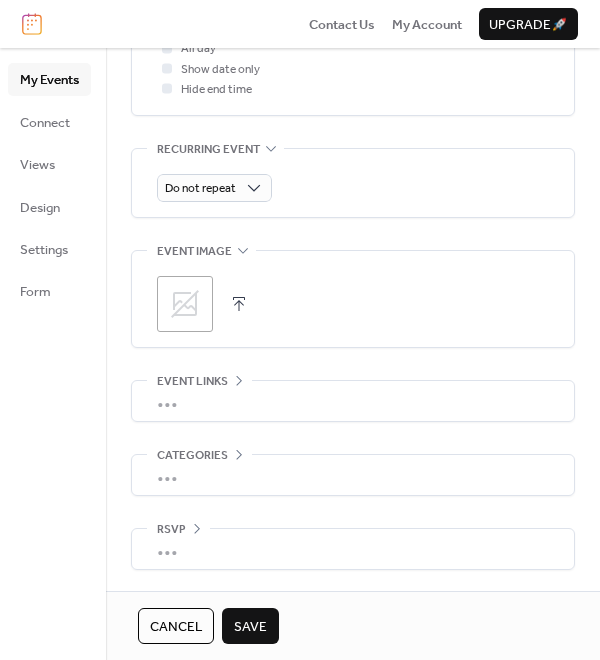 scroll, scrollTop: 870, scrollLeft: 0, axis: vertical 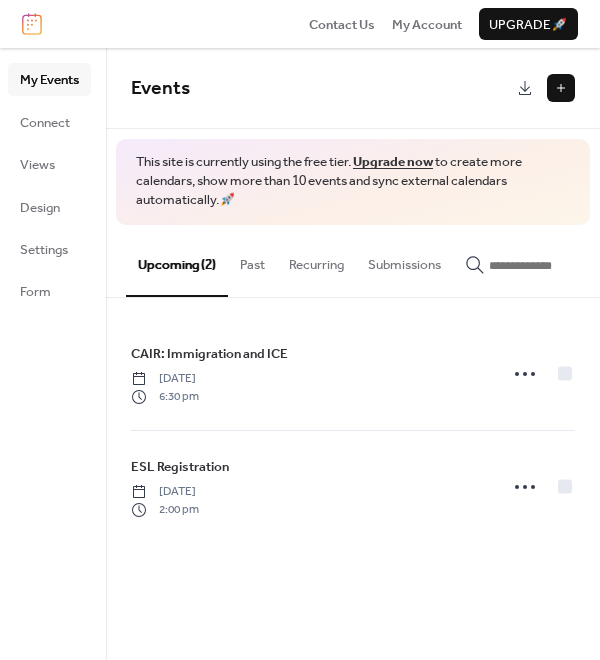 click at bounding box center (561, 88) 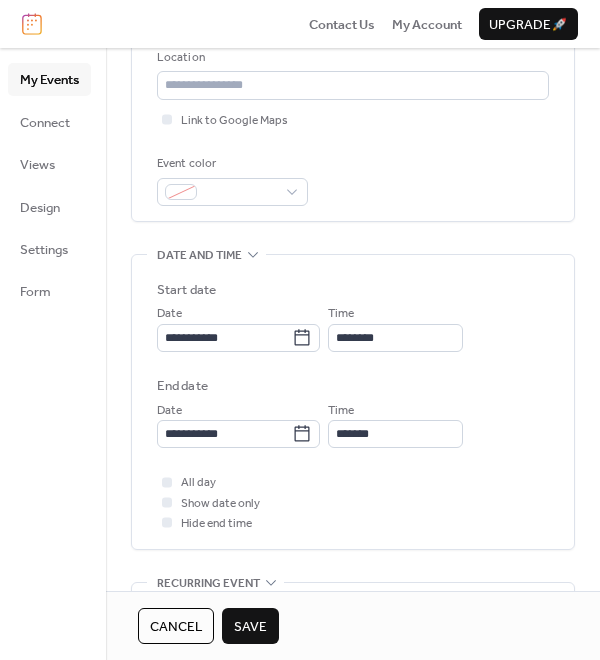 scroll, scrollTop: 428, scrollLeft: 0, axis: vertical 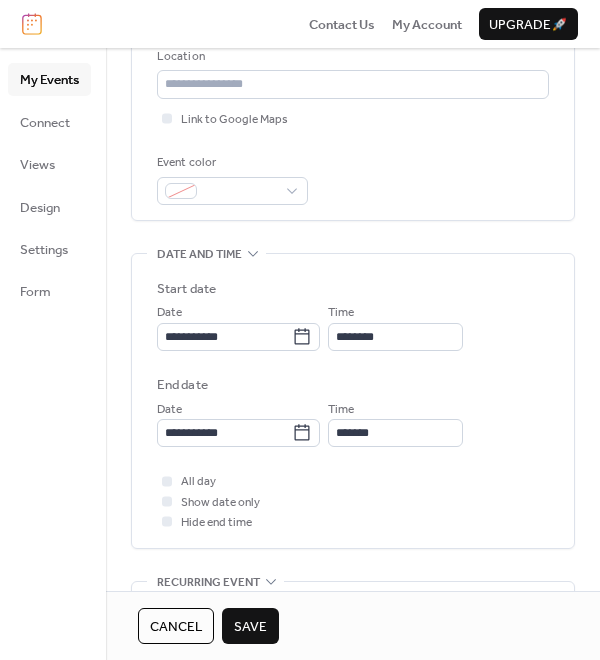 type on "*********" 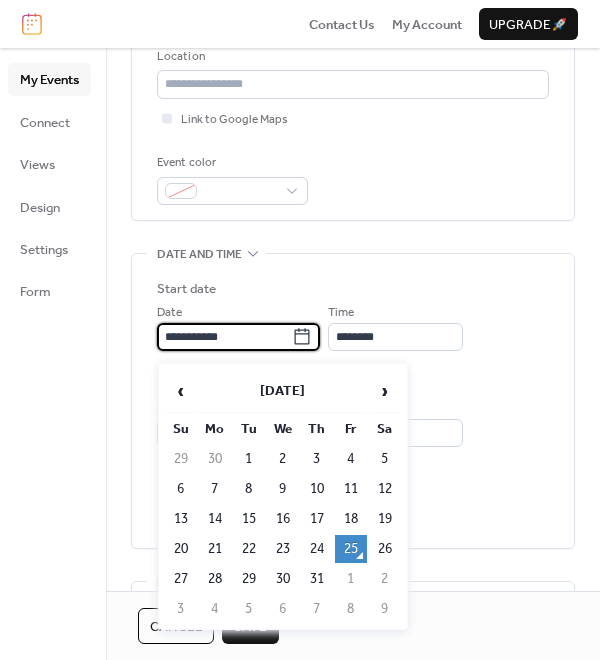 click on "›" at bounding box center (385, 391) 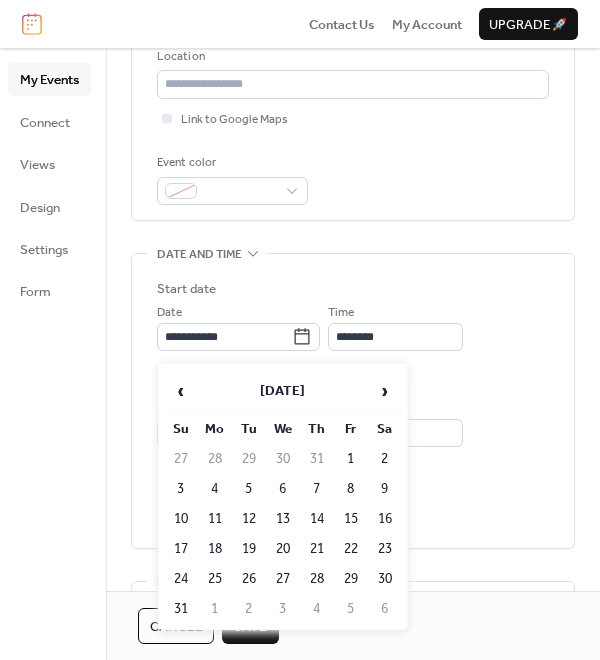 click on "5" at bounding box center (249, 489) 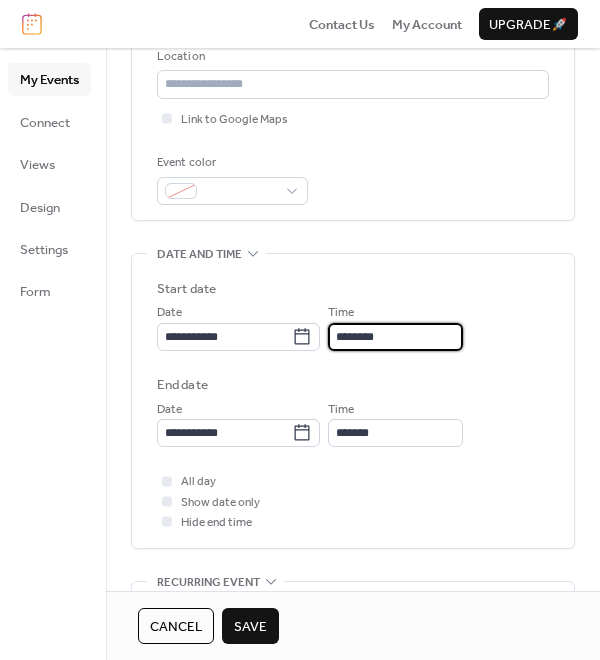 click on "********" at bounding box center [395, 337] 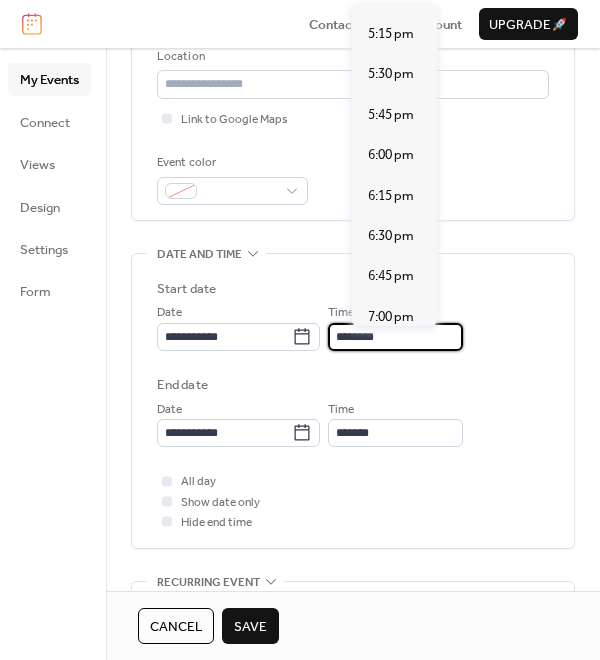 scroll, scrollTop: 2789, scrollLeft: 0, axis: vertical 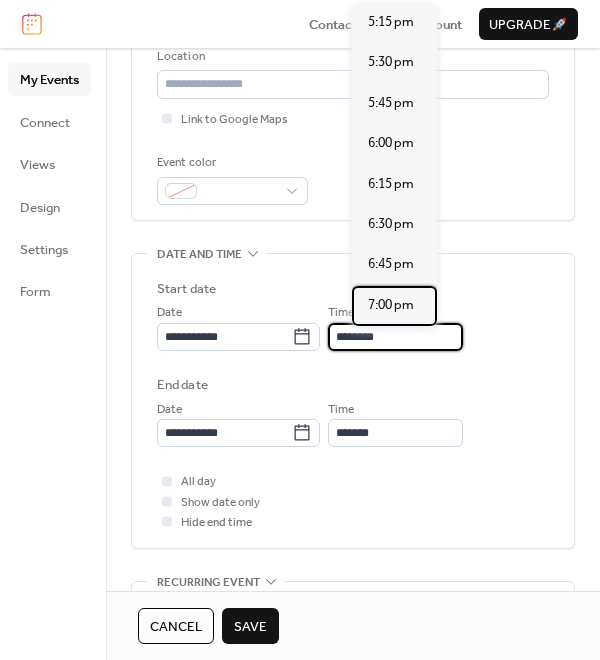 click on "7:00 pm" at bounding box center [394, 306] 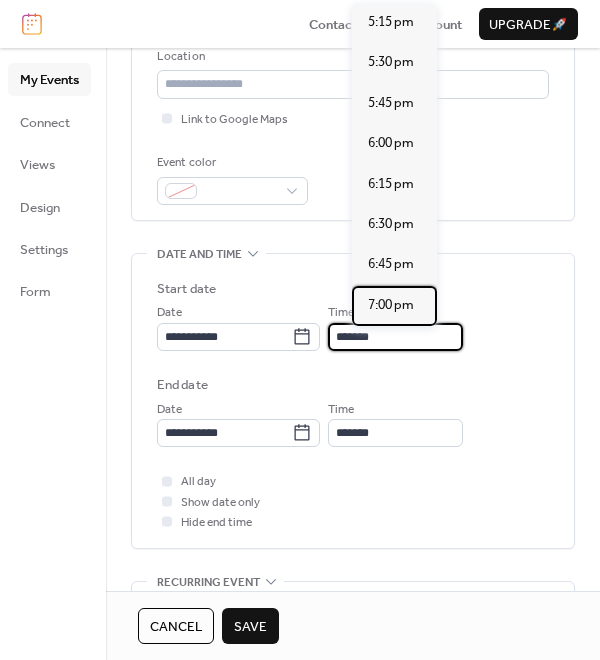 type on "*******" 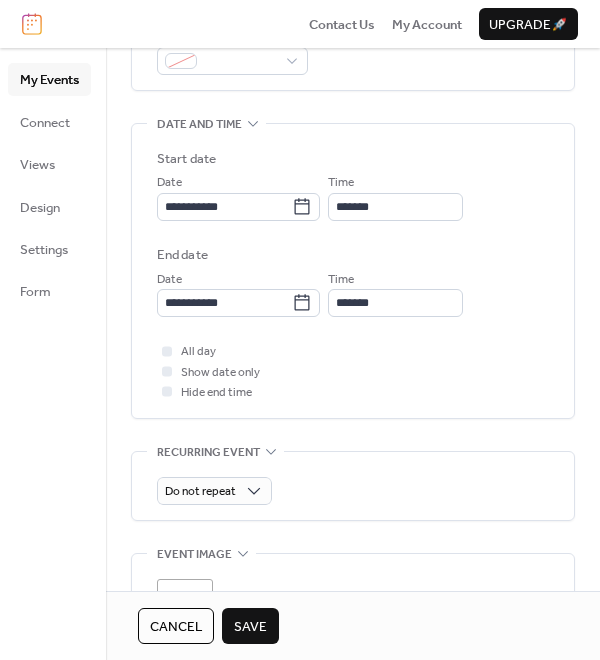 scroll, scrollTop: 568, scrollLeft: 0, axis: vertical 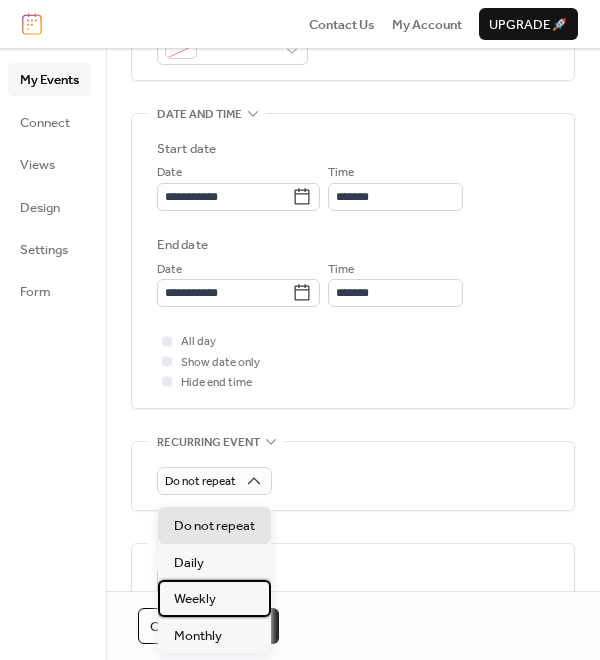 click on "Weekly" at bounding box center [214, 598] 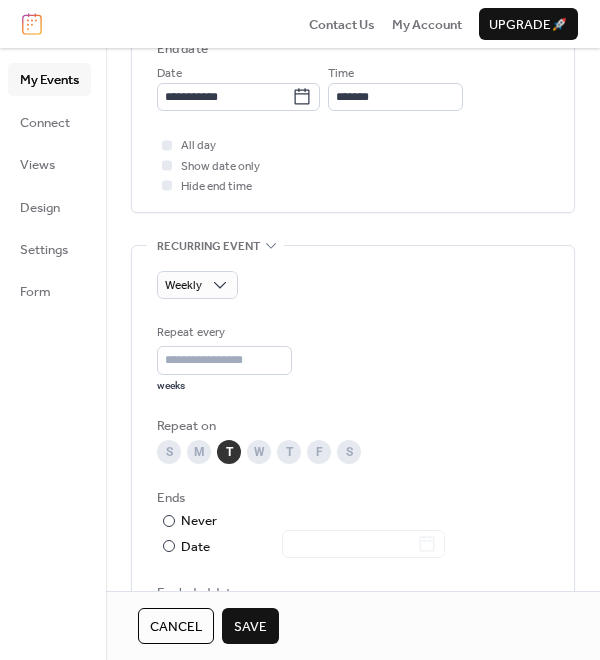 scroll, scrollTop: 765, scrollLeft: 0, axis: vertical 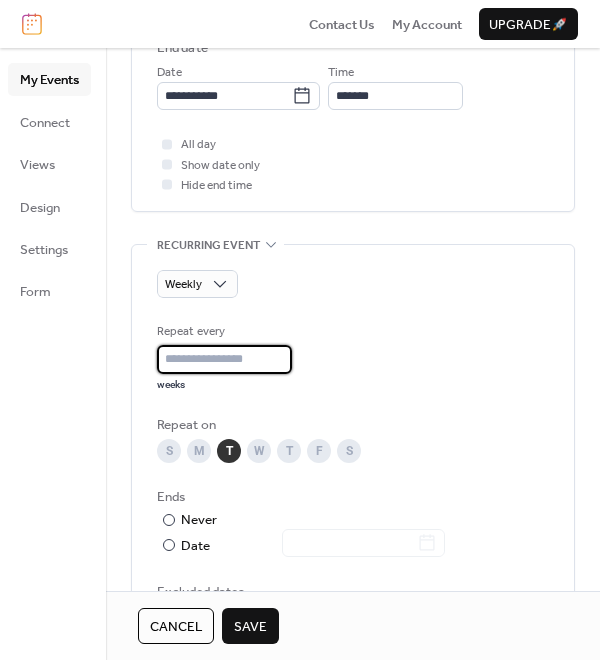 click on "*" at bounding box center [224, 359] 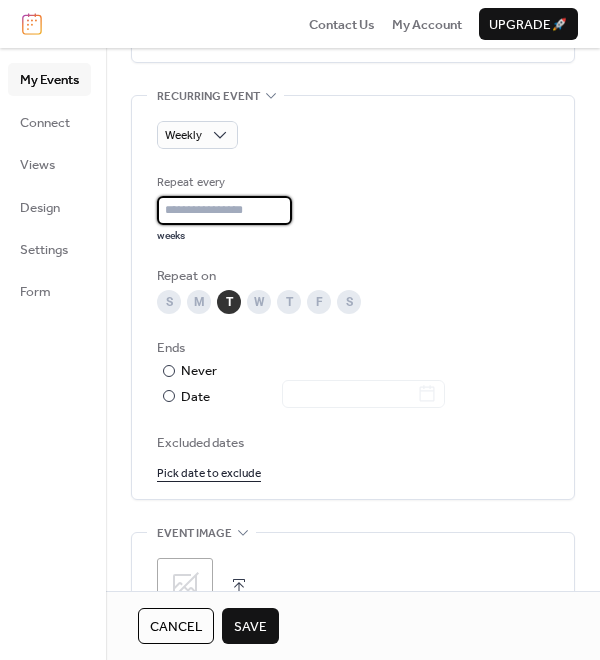 scroll, scrollTop: 919, scrollLeft: 0, axis: vertical 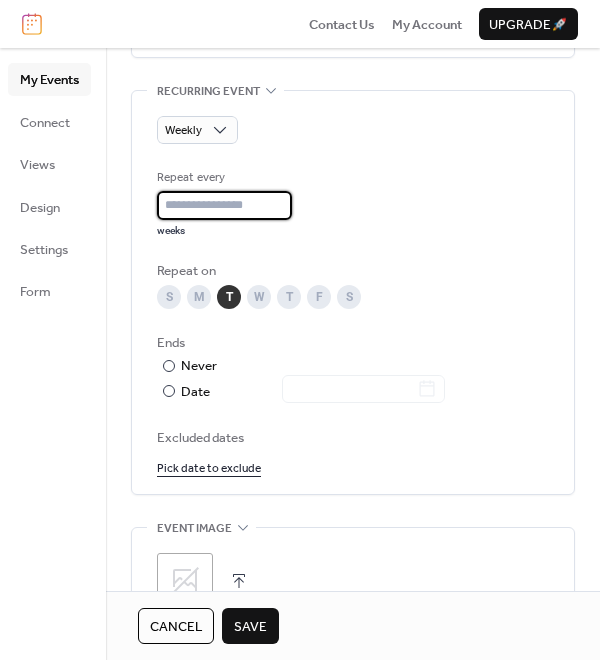 type on "*" 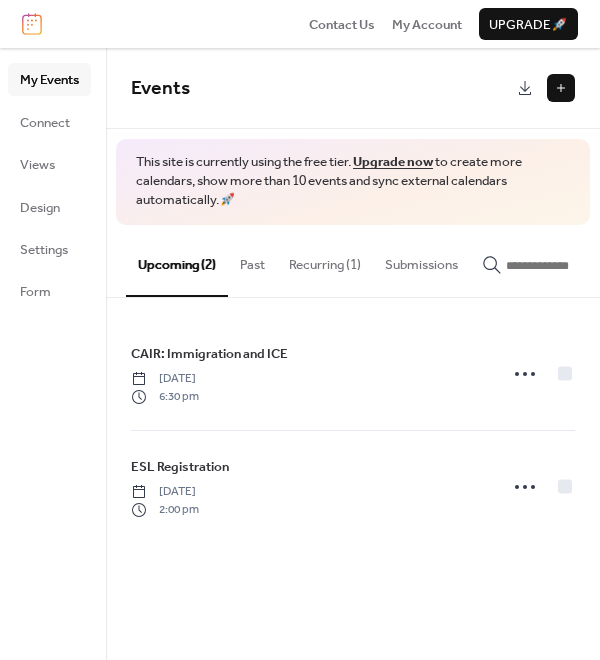 click on "Recurring (1)" at bounding box center [325, 260] 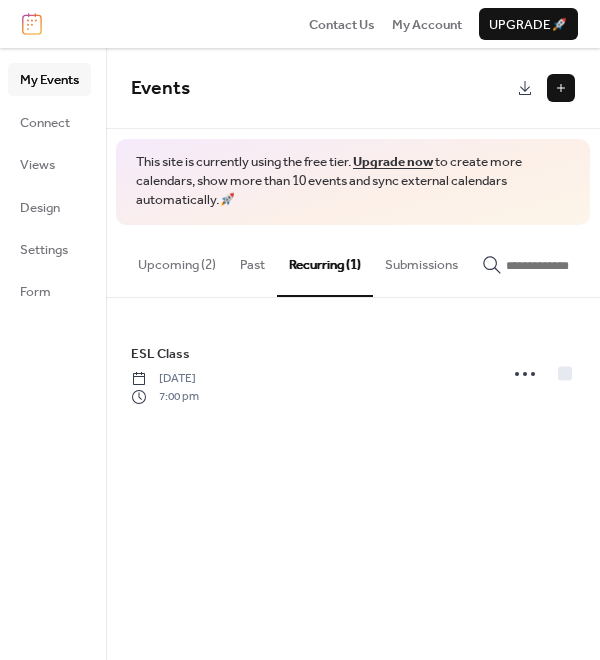 click 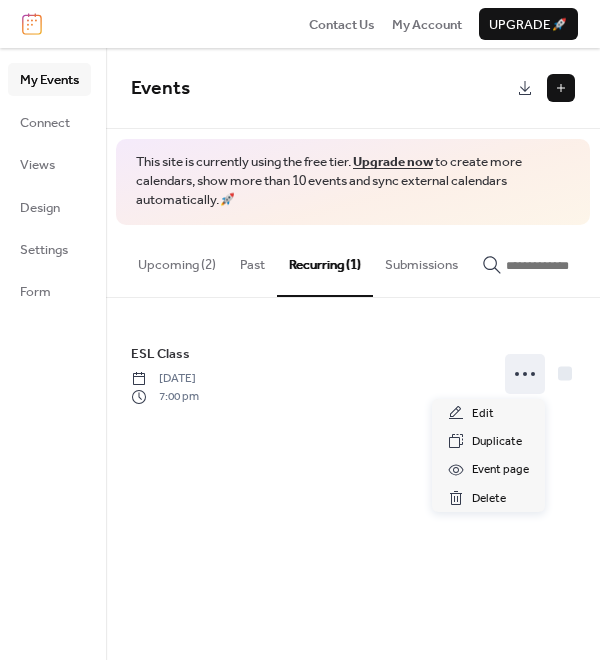 click on "Events This site is currently using the free tier.   Upgrade now   to create more calendars, show more than 10 events and sync external calendars automatically. 🚀 Upcoming (2) Past Recurring (1) Submissions CAIR: Immigration and ICE Friday, July 25, 2025 6:30 pm ESL Registration Saturday, August 2, 2025 2:00 pm ESL Class Tuesday, August 5, 2025 7:00 pm Cancel" at bounding box center (353, 354) 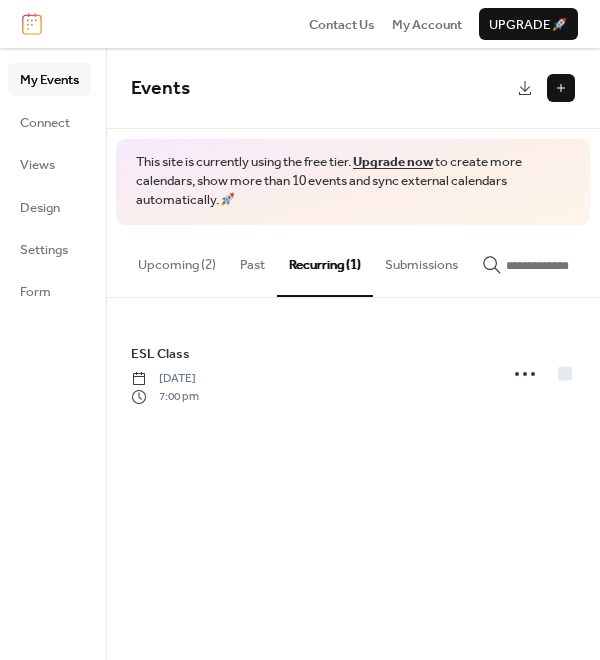 click 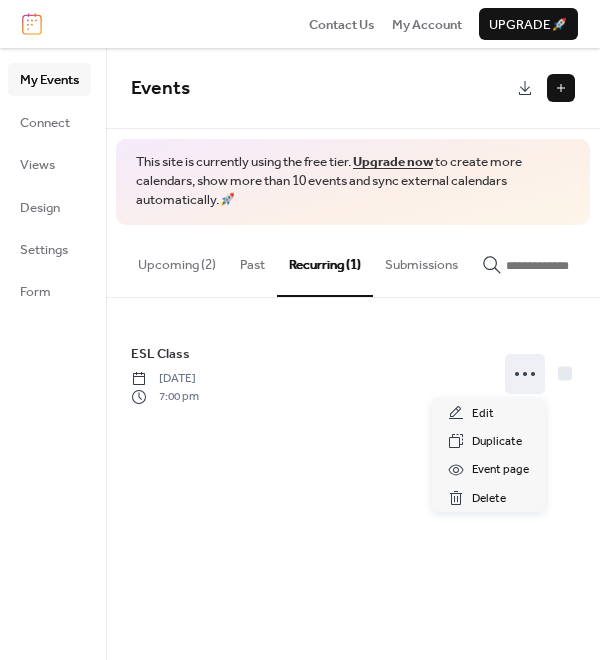 click on "Events This site is currently using the free tier.   Upgrade now   to create more calendars, show more than 10 events and sync external calendars automatically. 🚀 Upcoming (2) Past Recurring (1) Submissions CAIR: Immigration and ICE Friday, July 25, 2025 6:30 pm ESL Registration Saturday, August 2, 2025 2:00 pm ESL Class Tuesday, August 5, 2025 7:00 pm Cancel" at bounding box center (353, 354) 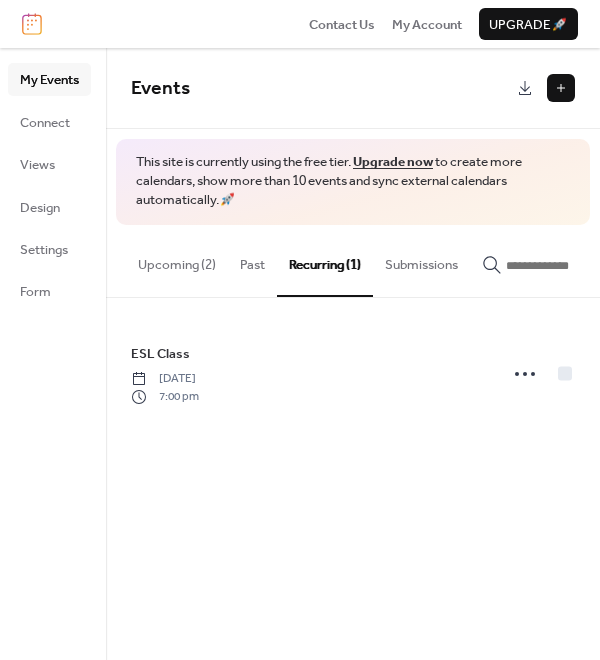 click at bounding box center (561, 88) 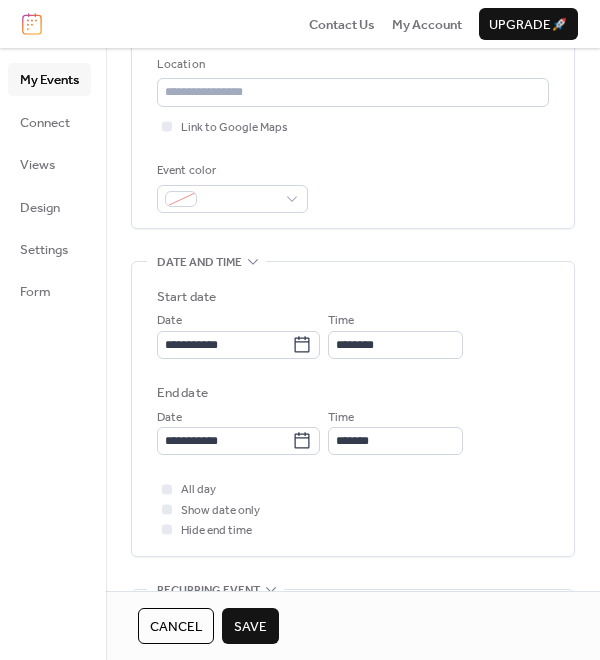 scroll, scrollTop: 426, scrollLeft: 0, axis: vertical 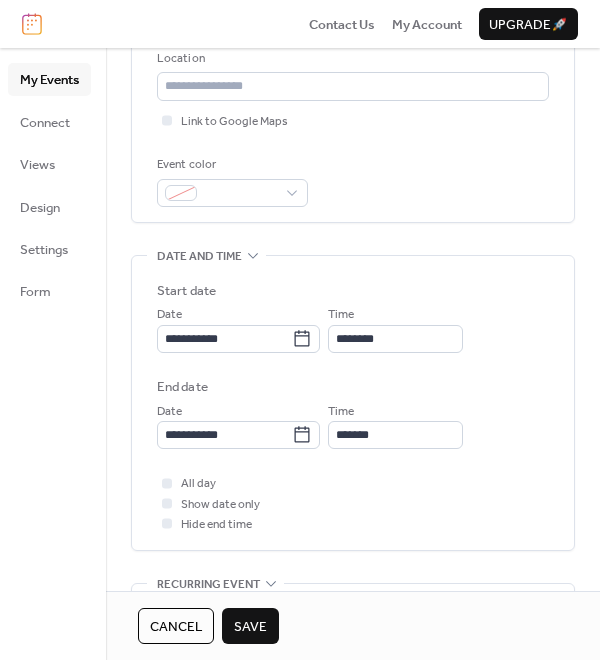 type on "*********" 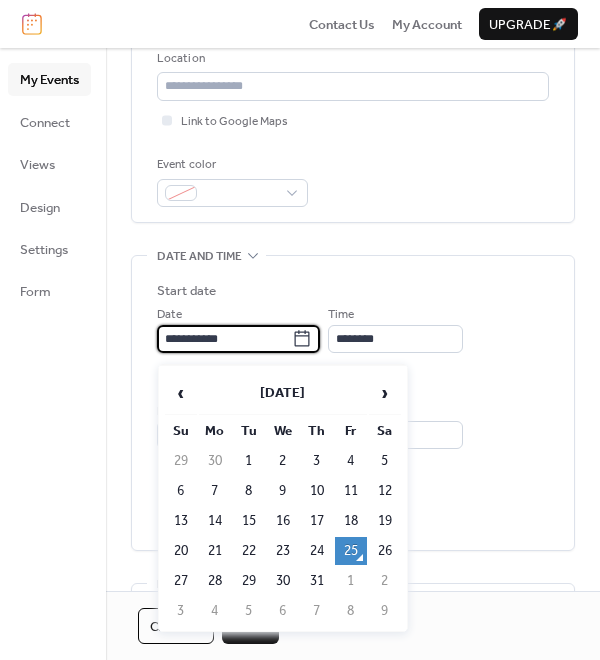 click on "›" at bounding box center (385, 393) 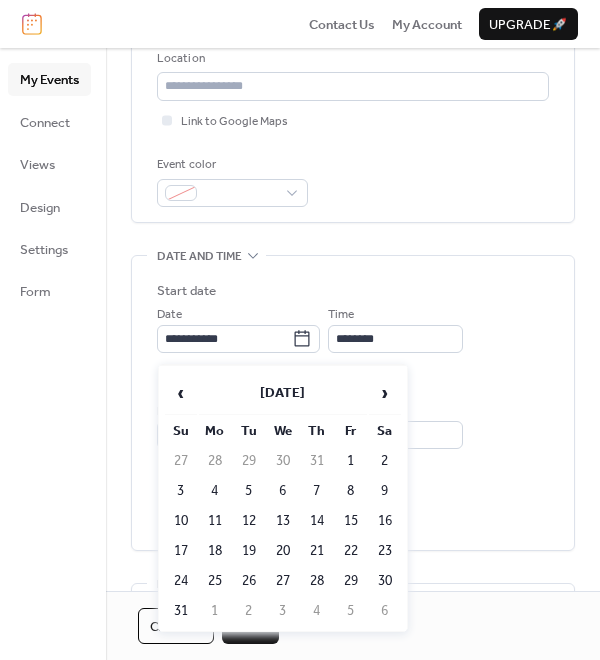 click on "7" at bounding box center (317, 491) 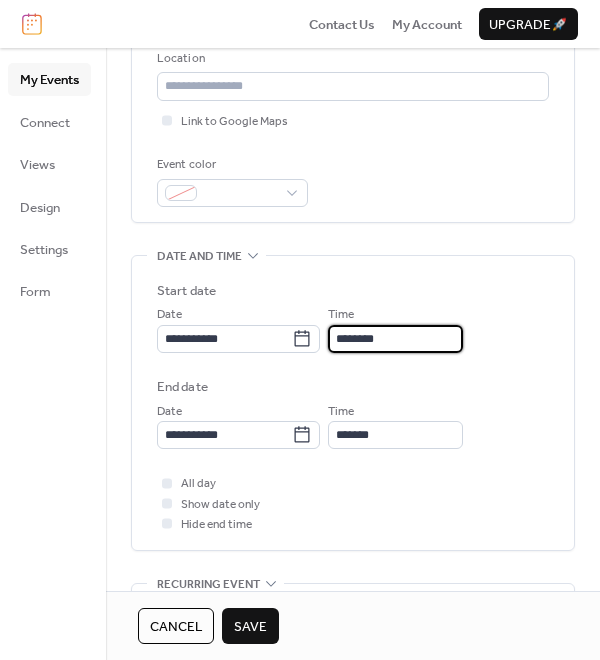 click on "********" at bounding box center [395, 339] 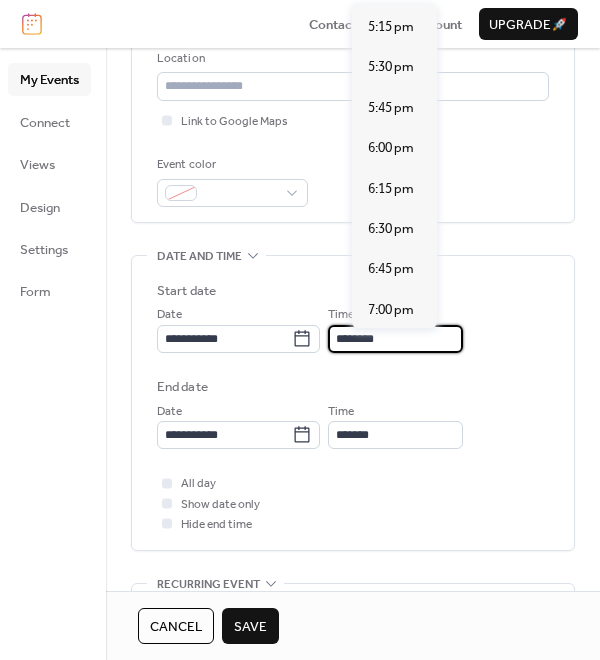 scroll, scrollTop: 2818, scrollLeft: 0, axis: vertical 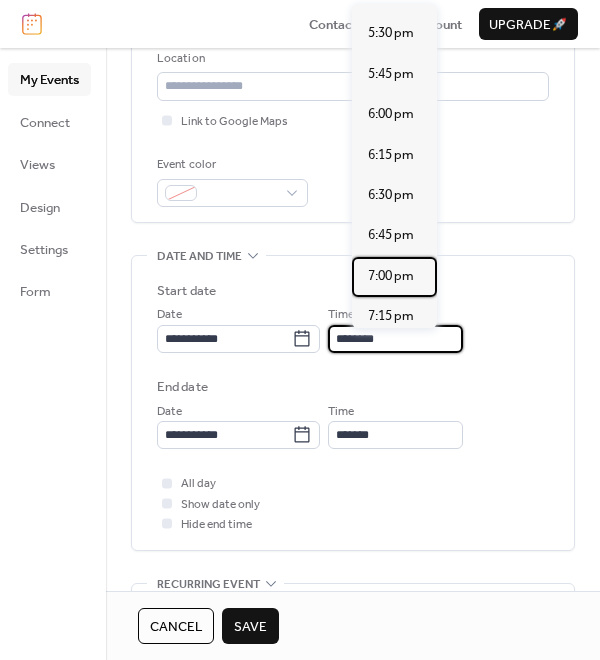 click on "7:00 pm" at bounding box center [391, 276] 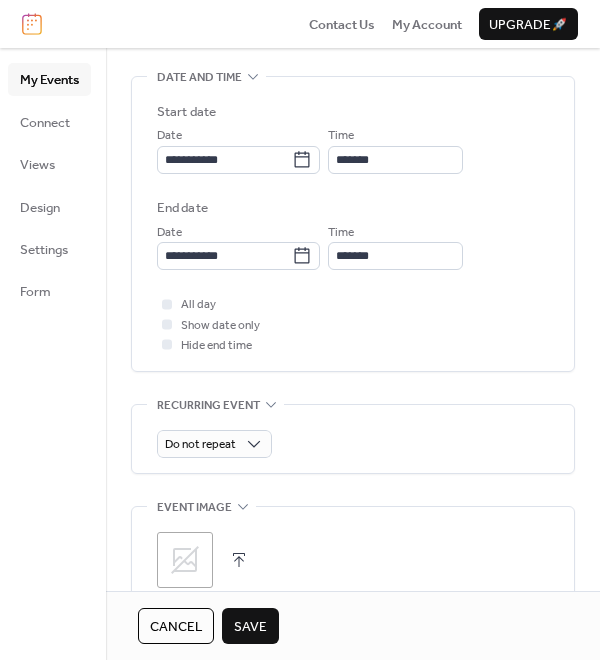 scroll, scrollTop: 606, scrollLeft: 0, axis: vertical 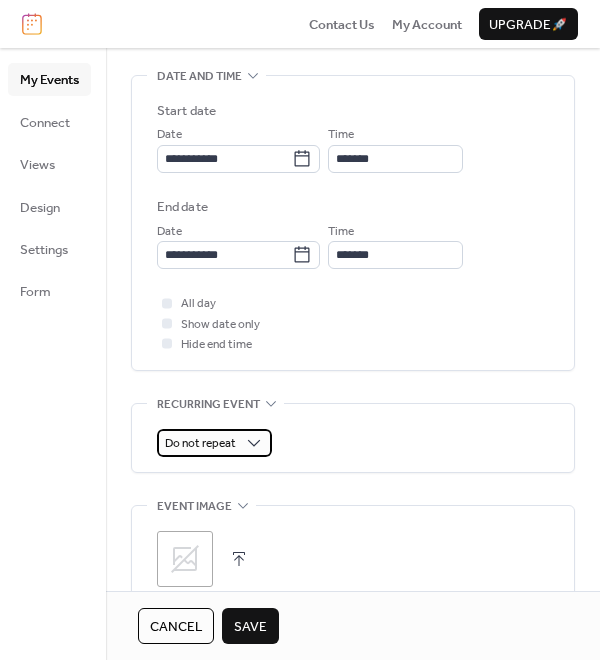 click on "Do not repeat" at bounding box center (200, 443) 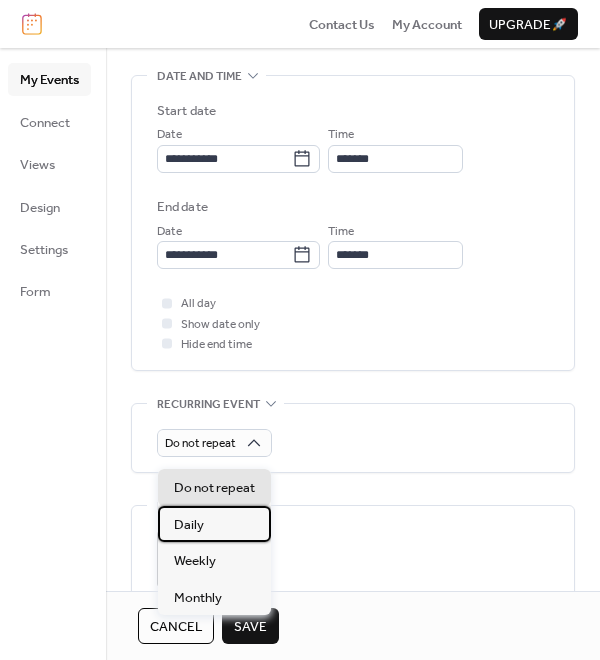 click on "Daily" at bounding box center [214, 524] 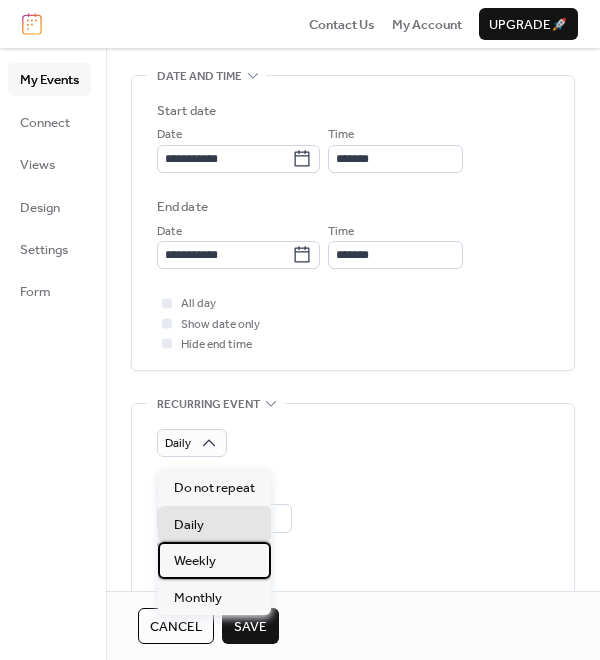 click on "Weekly" at bounding box center (214, 560) 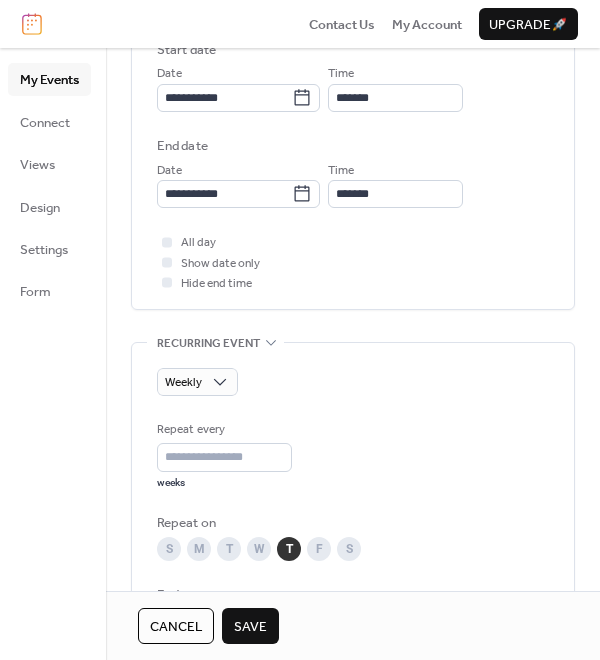 scroll, scrollTop: 681, scrollLeft: 0, axis: vertical 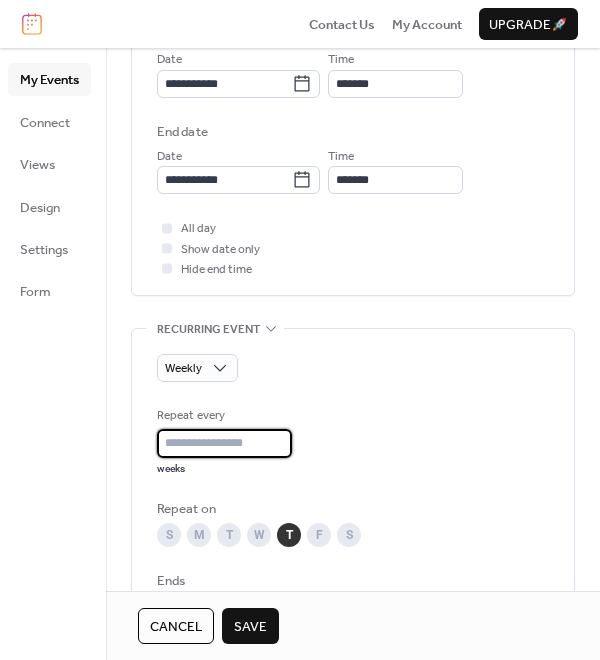 click on "*" at bounding box center [224, 443] 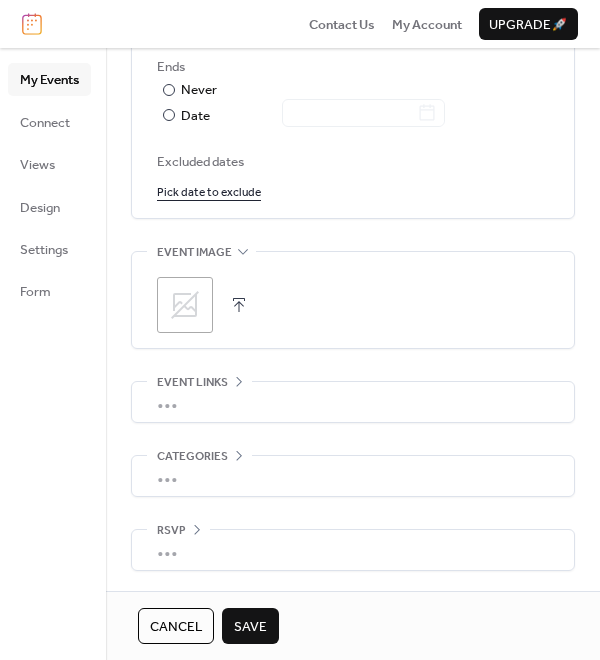 scroll, scrollTop: 1208, scrollLeft: 0, axis: vertical 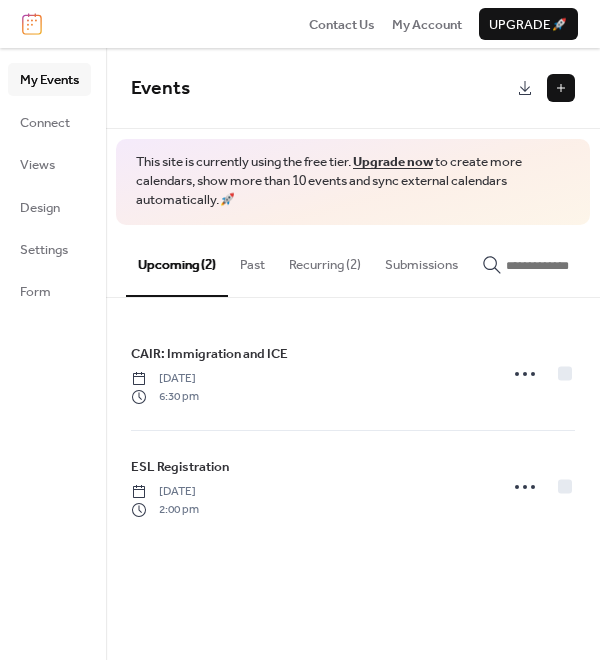 click on "Recurring (2)" at bounding box center [325, 260] 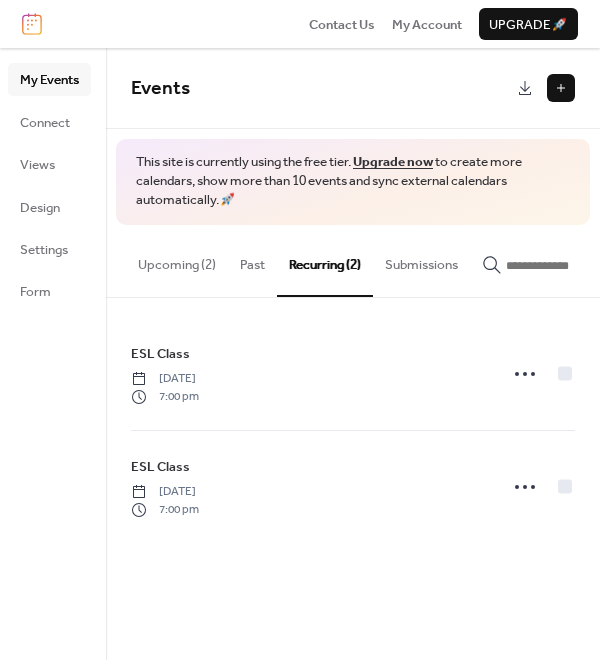 click 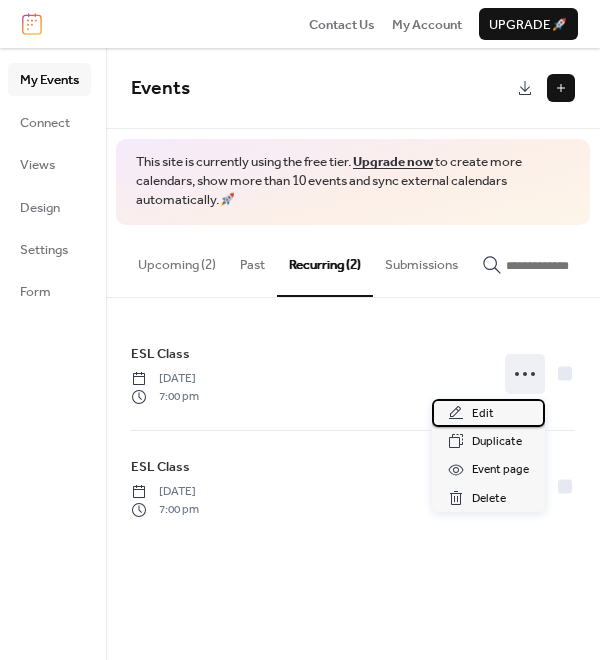click on "Edit" at bounding box center [488, 413] 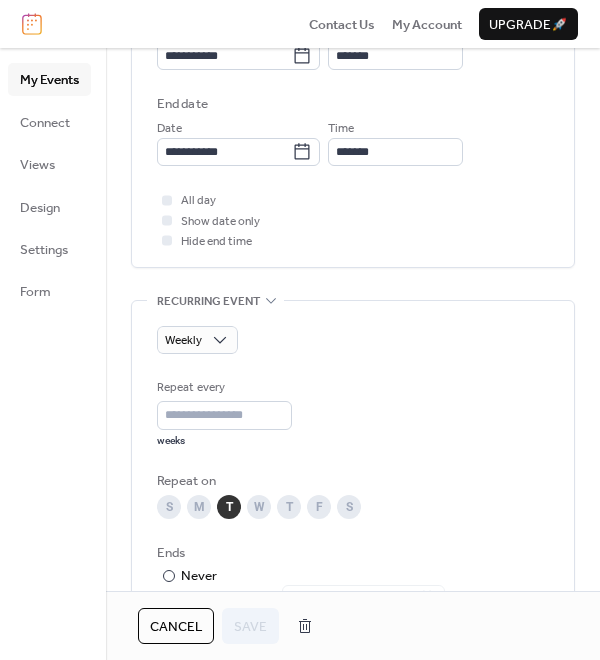 scroll, scrollTop: 710, scrollLeft: 0, axis: vertical 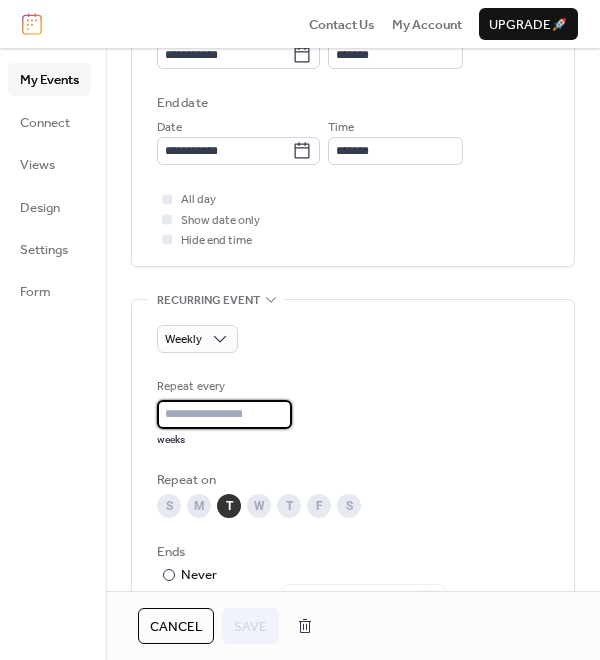click on "*" at bounding box center [224, 414] 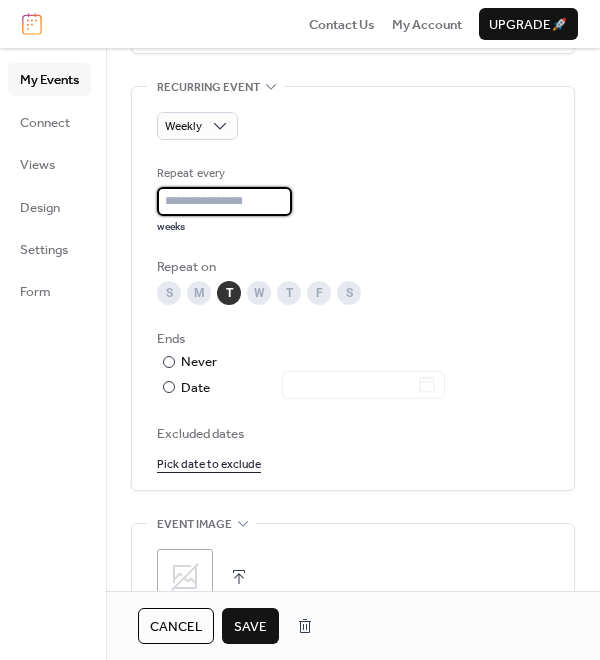 scroll, scrollTop: 951, scrollLeft: 0, axis: vertical 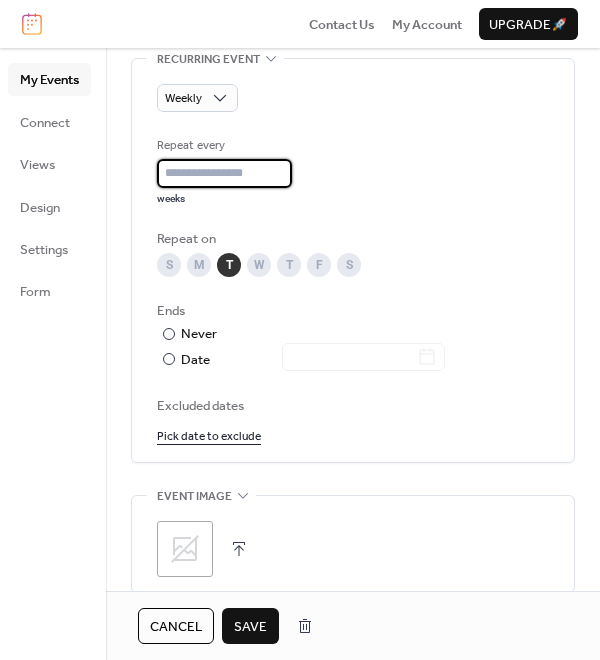 type on "*" 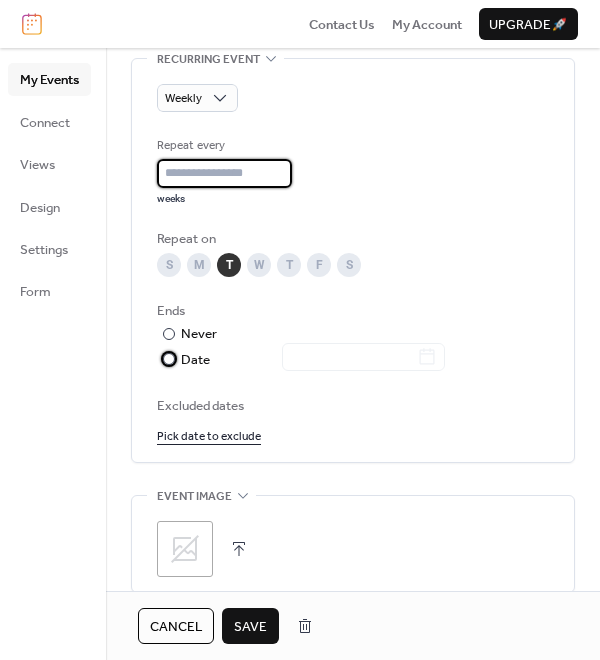 click on "Date" at bounding box center (313, 360) 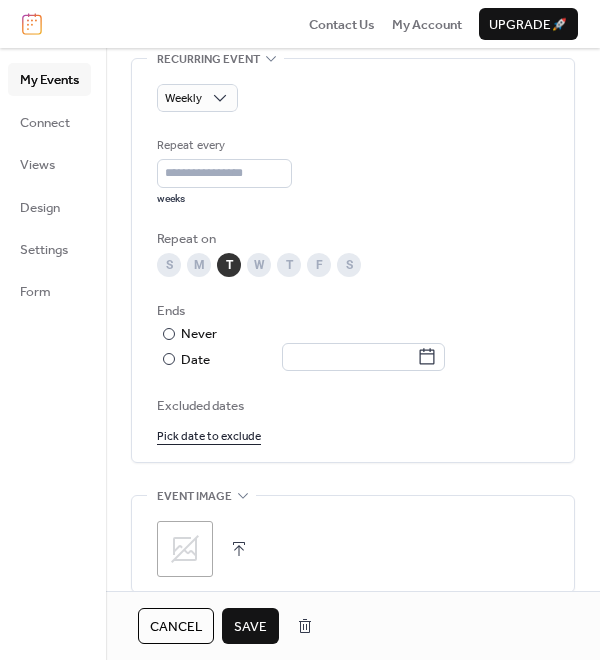 click 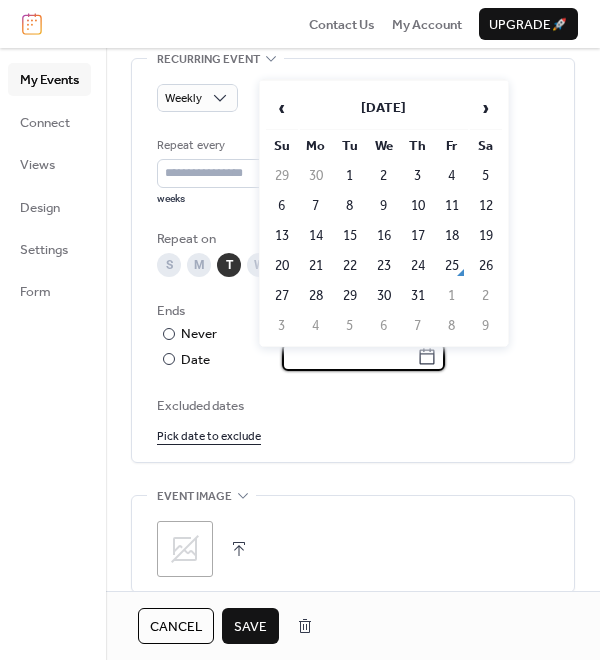 click on "›" at bounding box center (486, 108) 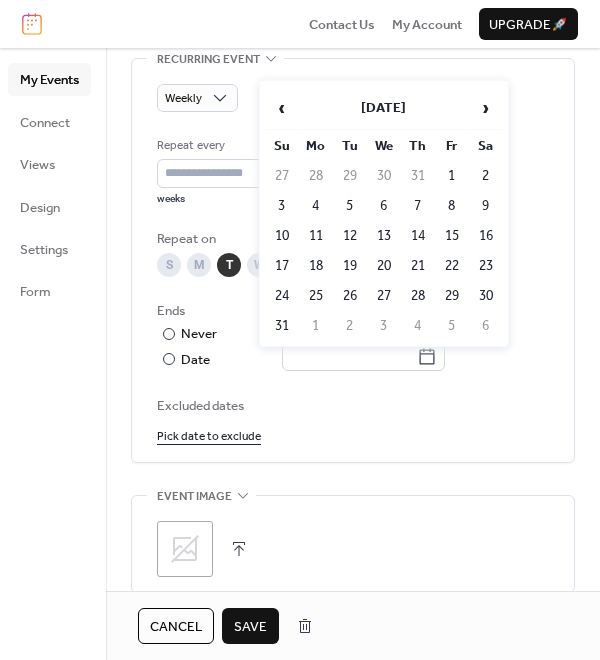 click on "26" at bounding box center (350, 296) 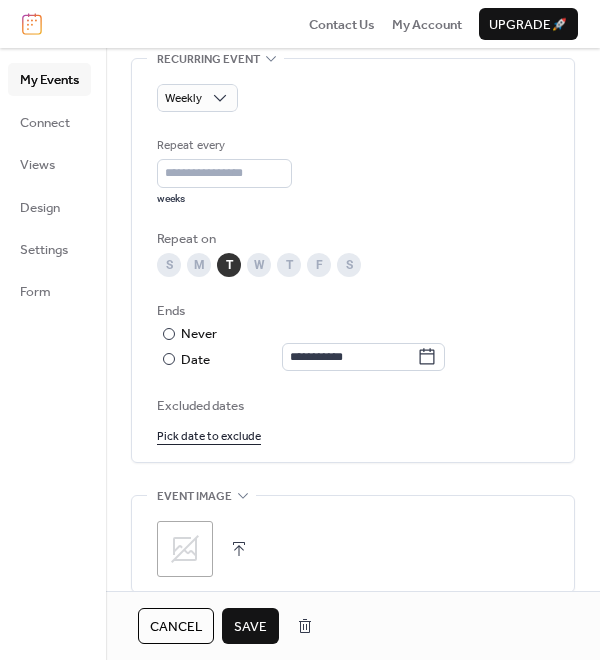 type on "**********" 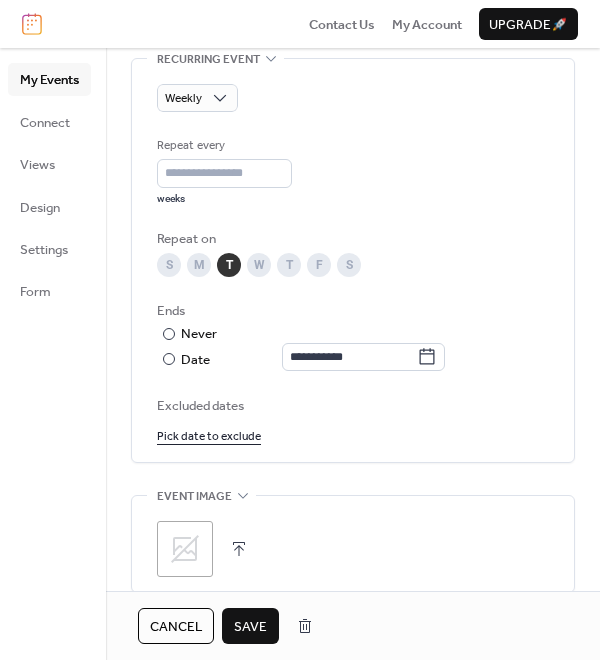click on "Save" at bounding box center [250, 627] 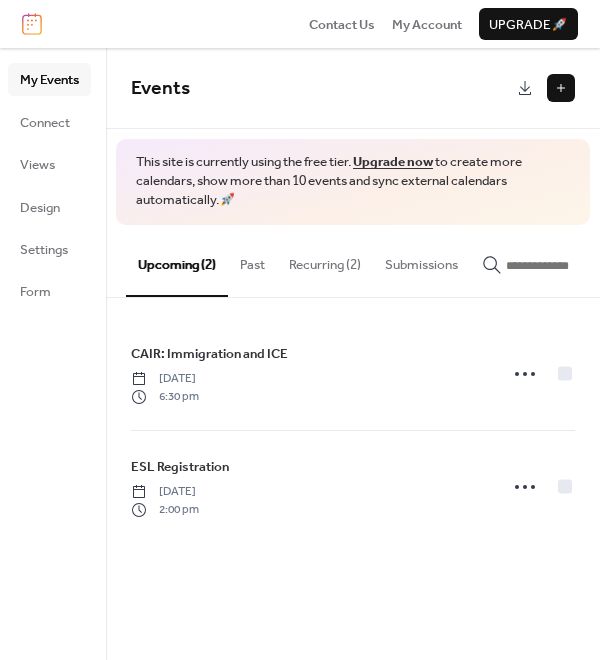 click on "Recurring (2)" at bounding box center (325, 260) 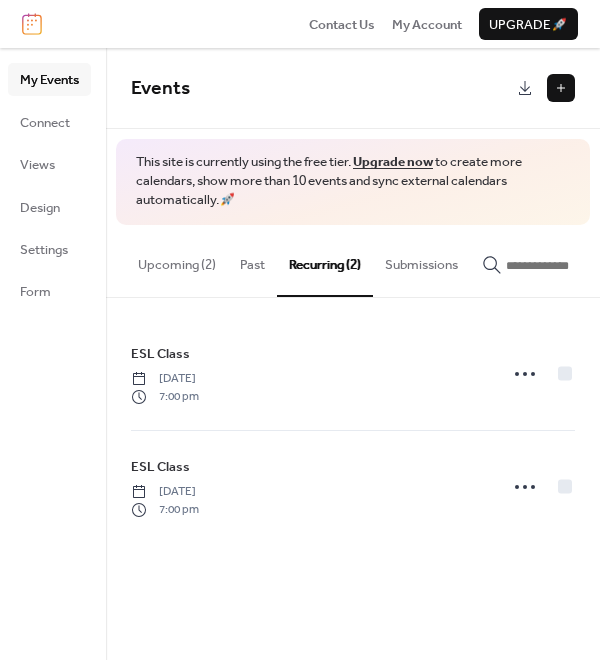 click 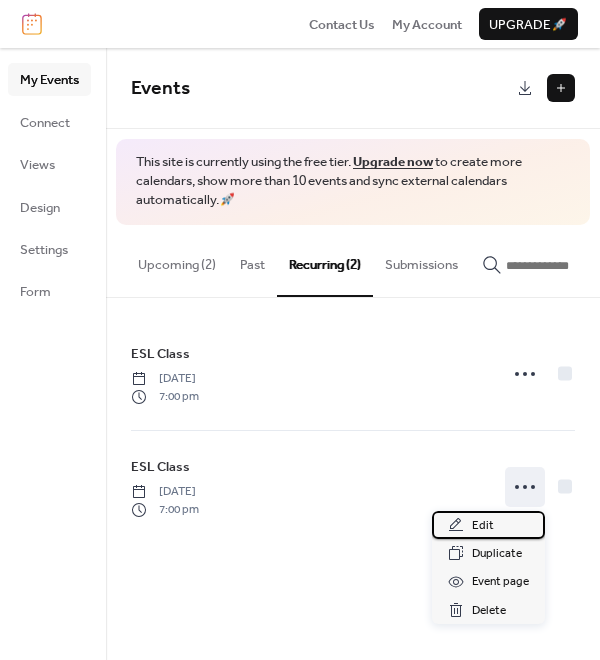 click on "Edit" at bounding box center [488, 525] 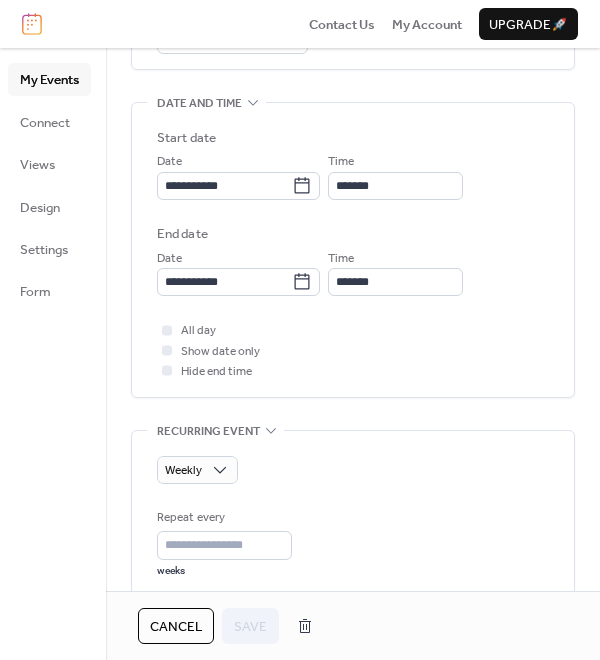 scroll, scrollTop: 591, scrollLeft: 0, axis: vertical 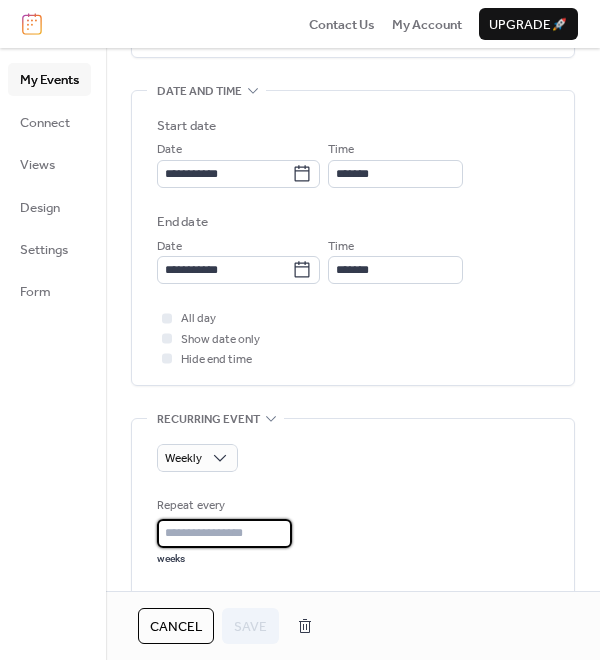 click on "*" at bounding box center [224, 533] 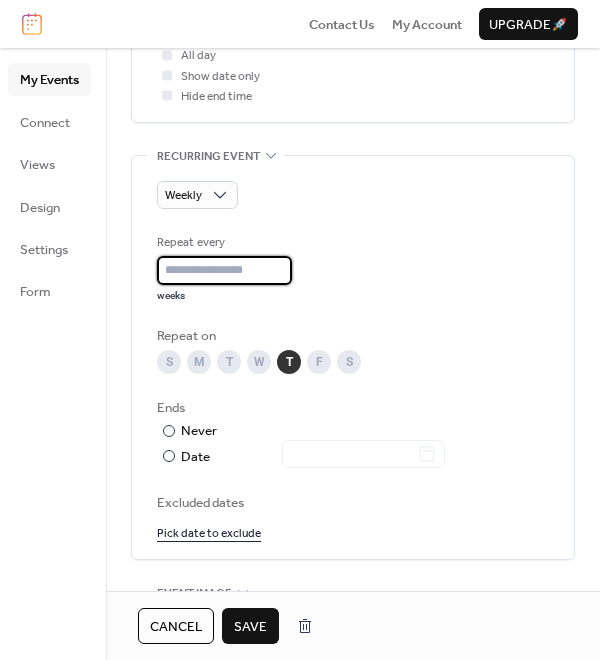 scroll, scrollTop: 857, scrollLeft: 0, axis: vertical 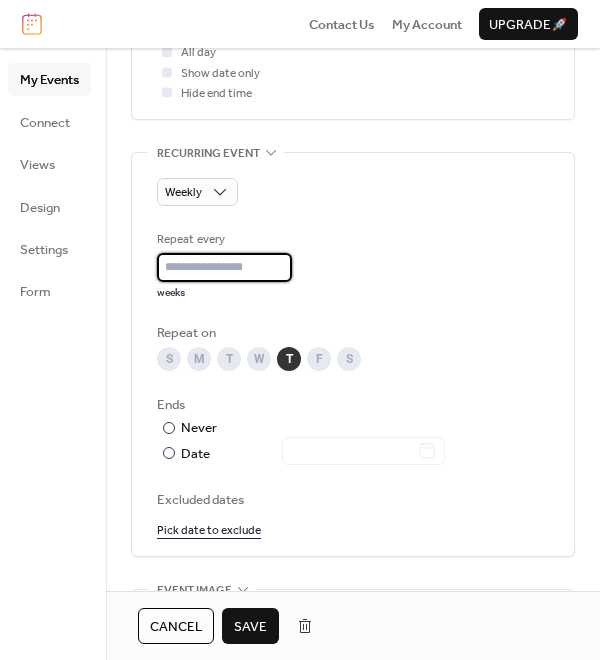 type on "*" 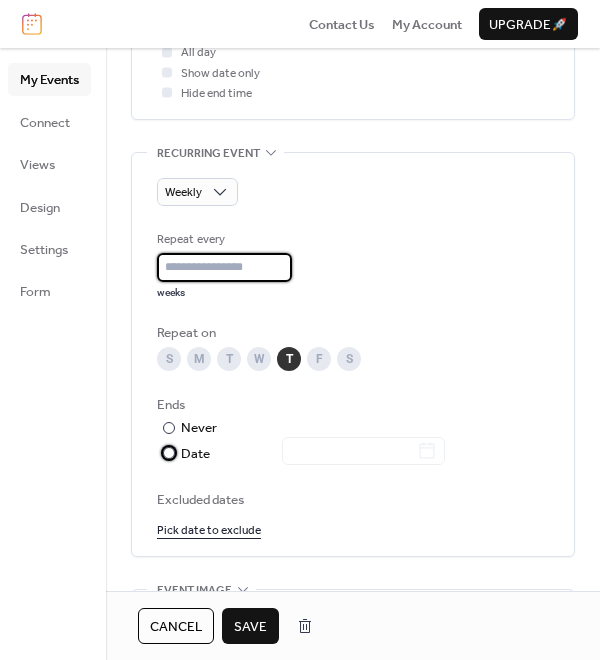 click on "Date" at bounding box center [313, 454] 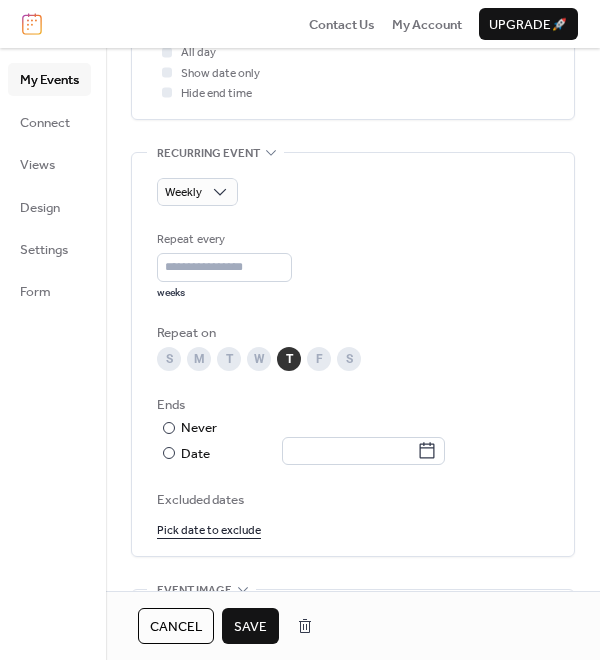 click 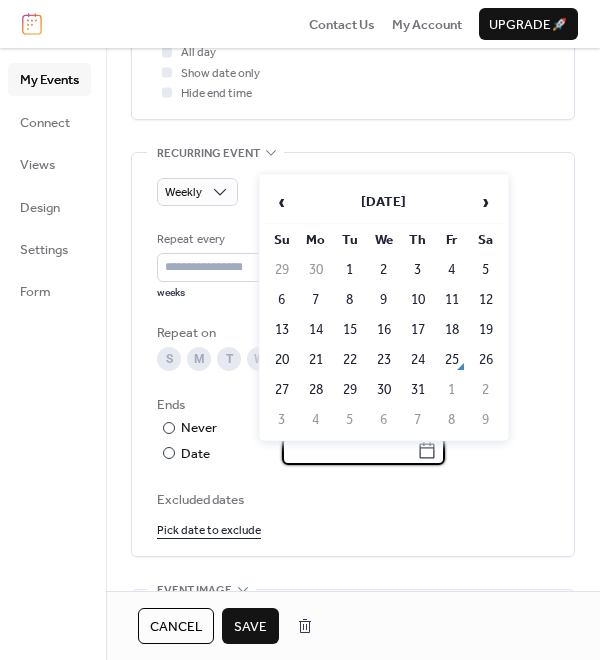 click on "›" at bounding box center [486, 202] 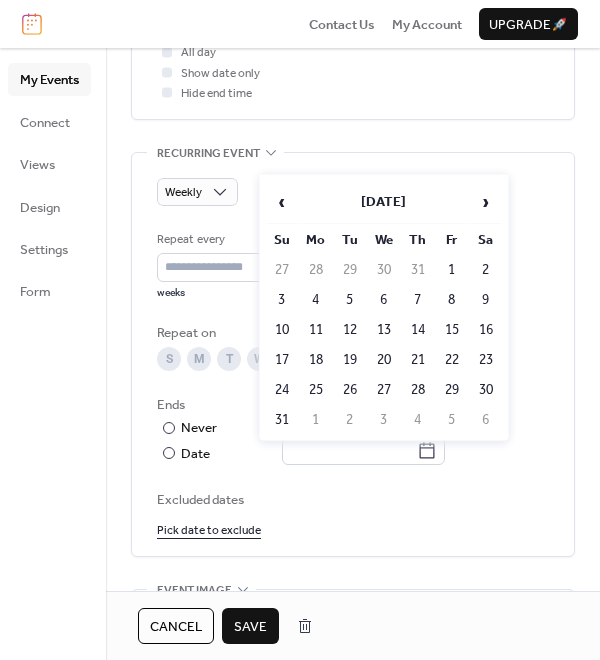 click on "28" at bounding box center (418, 390) 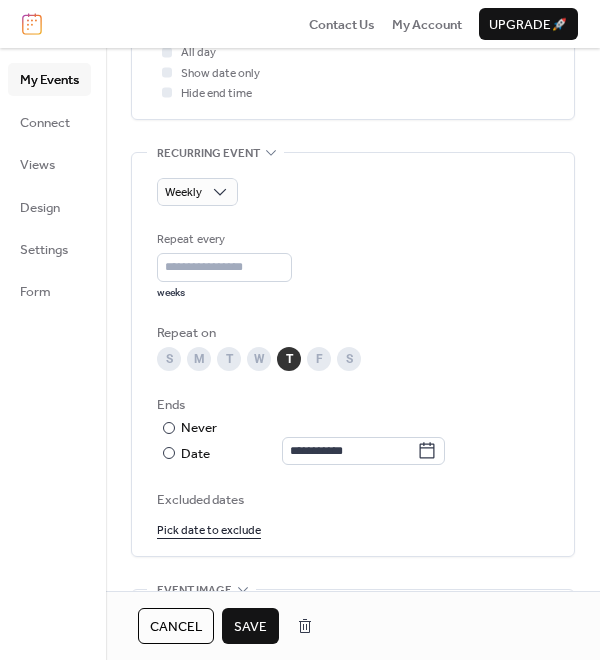 click on "Save" at bounding box center [250, 627] 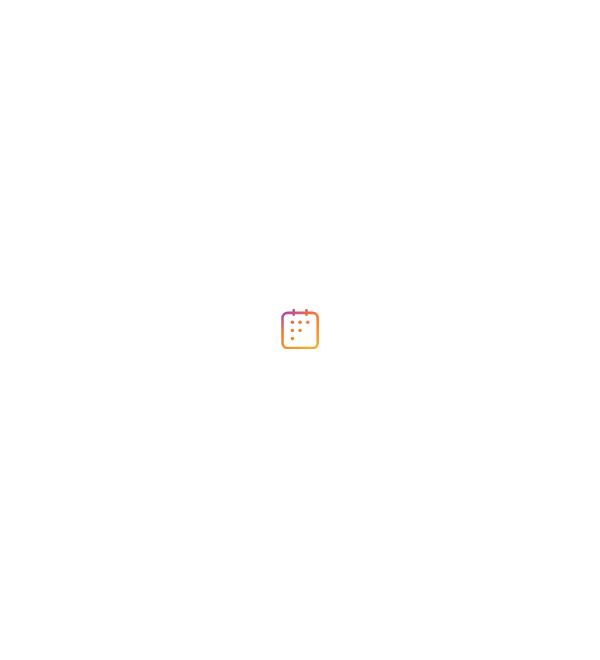 scroll, scrollTop: 0, scrollLeft: 0, axis: both 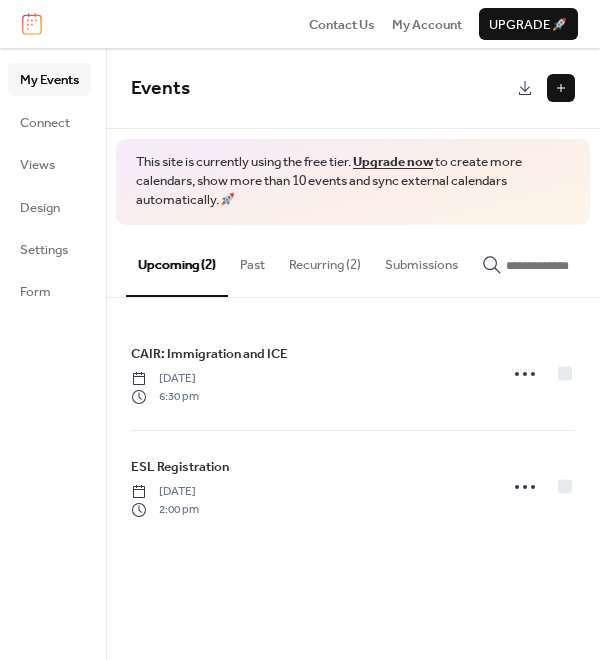 click on "Recurring (2)" at bounding box center [325, 260] 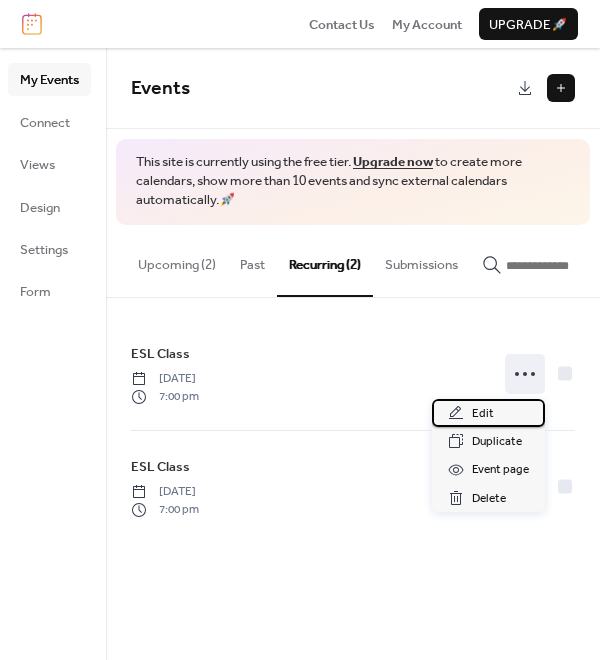 click on "Edit" at bounding box center [483, 414] 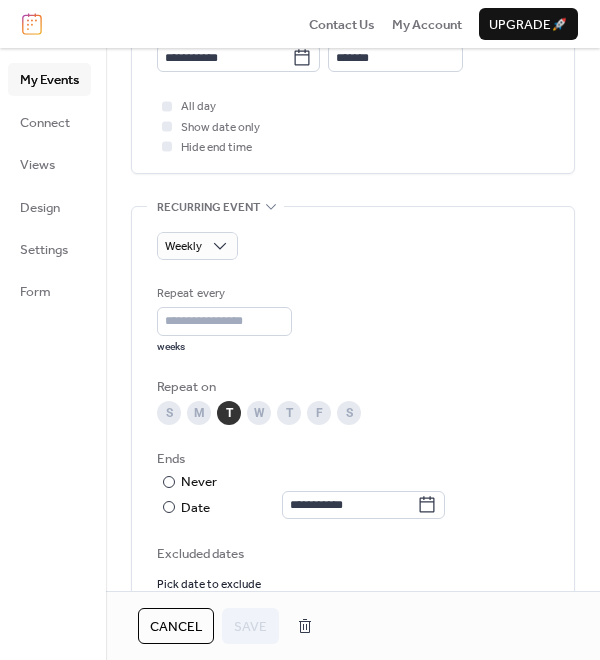 scroll, scrollTop: 812, scrollLeft: 0, axis: vertical 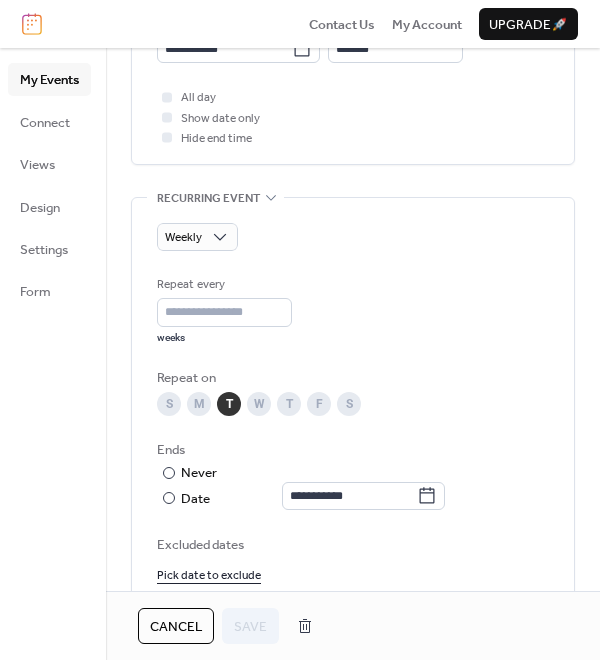 click 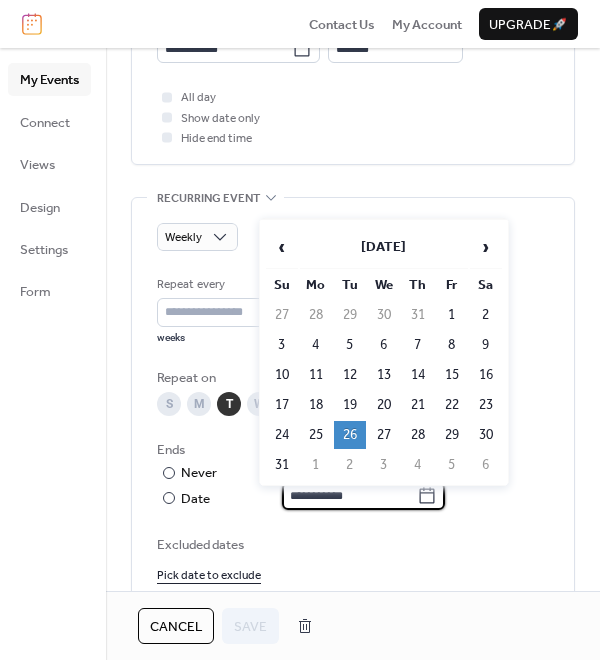 click on "›" at bounding box center [486, 247] 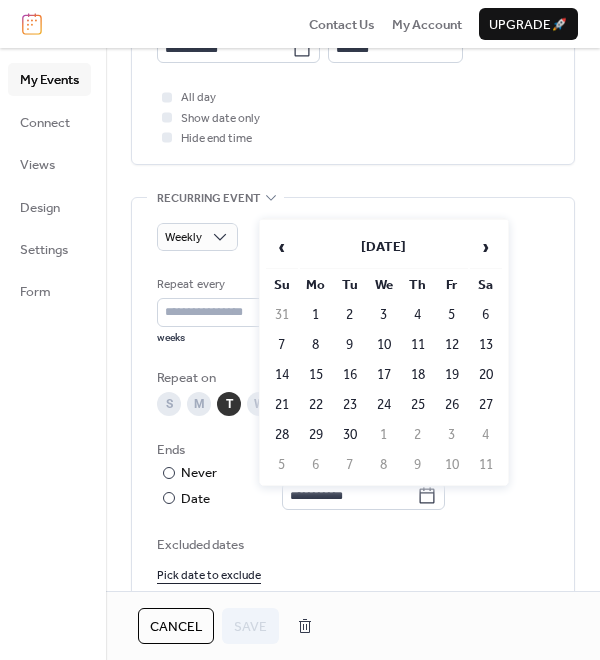 click on "2" at bounding box center (350, 315) 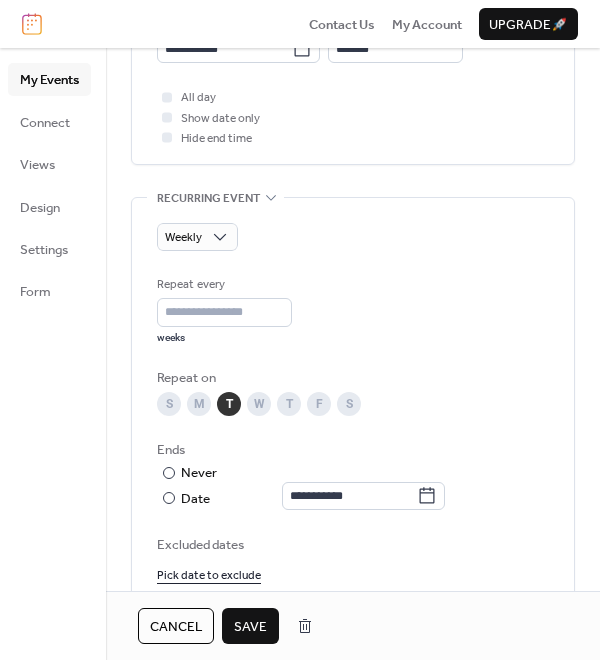 type on "**********" 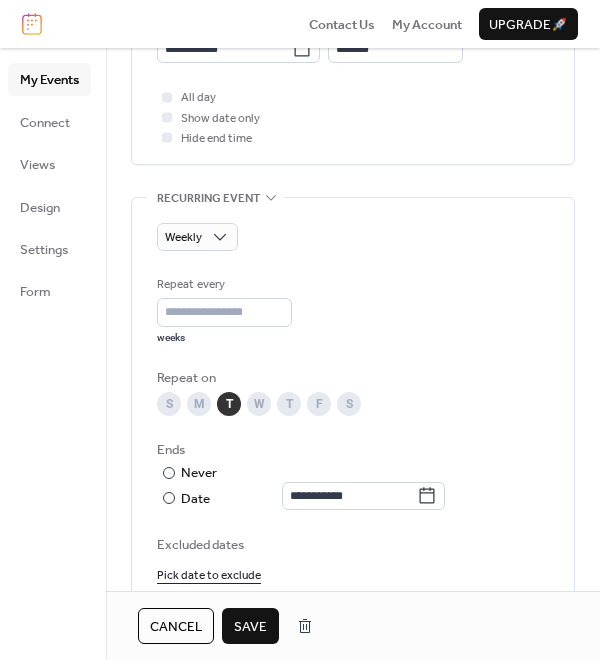 click on "Save" at bounding box center [250, 627] 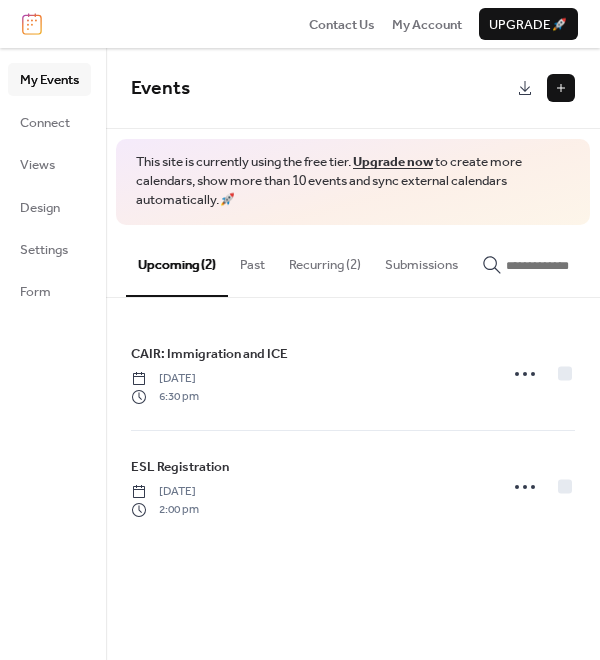 click on "Recurring (2)" at bounding box center (325, 260) 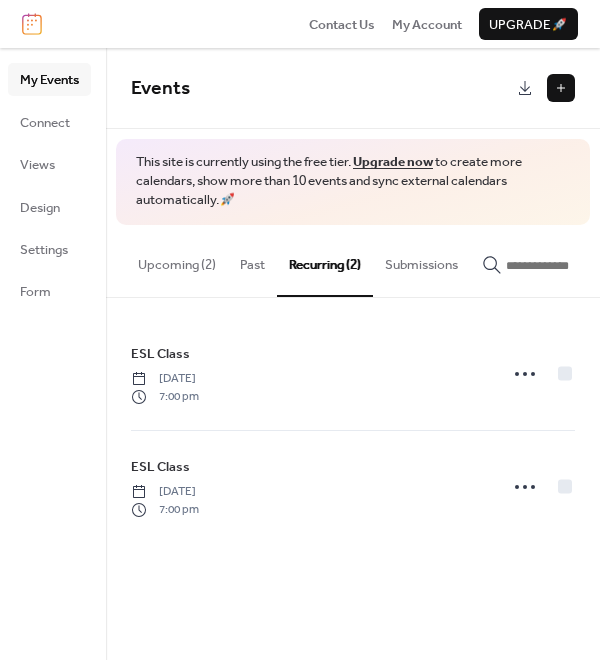click 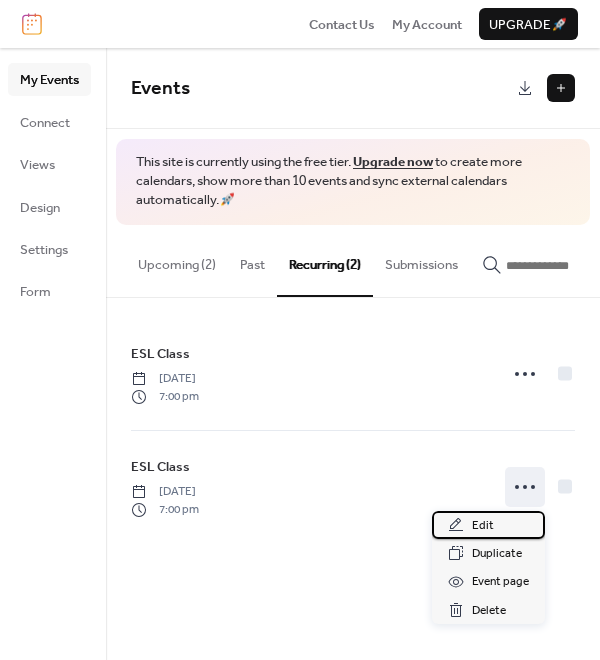 click on "Edit" at bounding box center (488, 525) 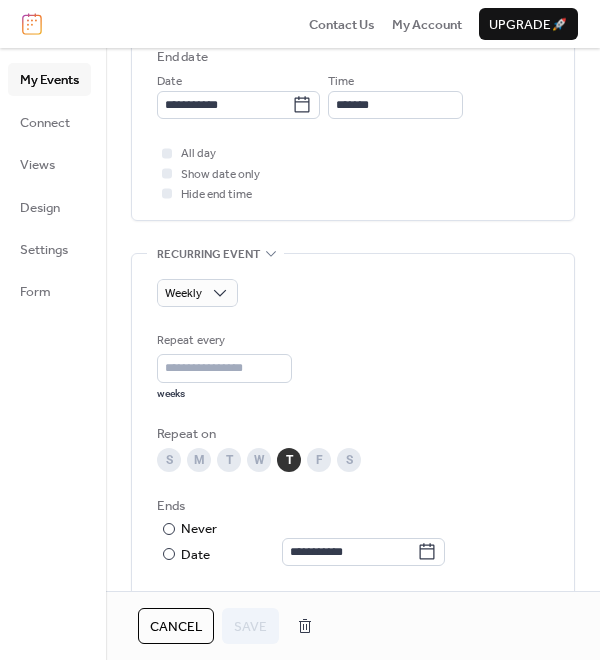 scroll, scrollTop: 756, scrollLeft: 0, axis: vertical 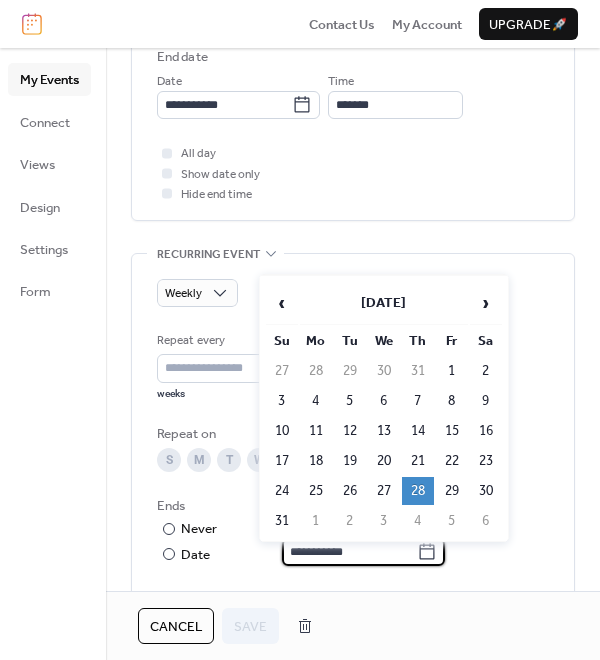 click on "›" at bounding box center [486, 303] 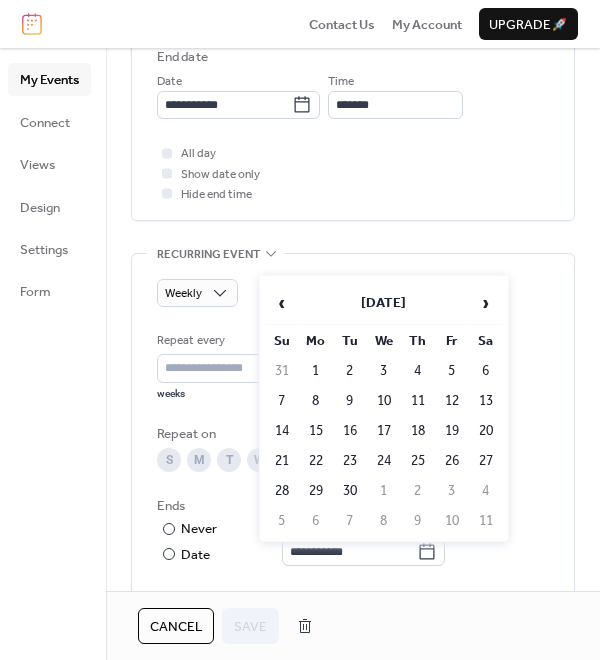 click on "4" at bounding box center (418, 371) 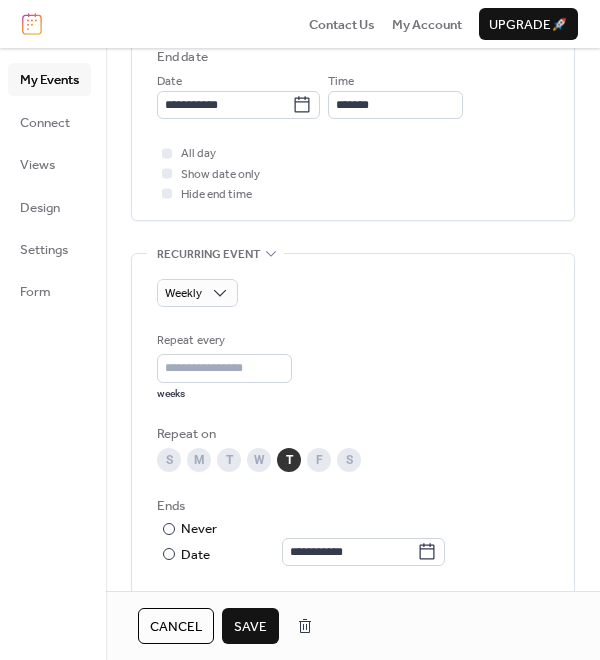 click on "Save" at bounding box center [250, 627] 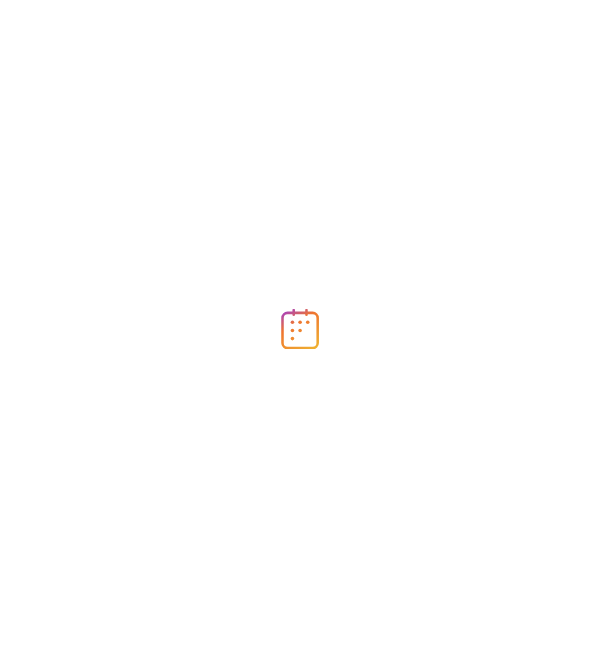 scroll, scrollTop: 0, scrollLeft: 0, axis: both 